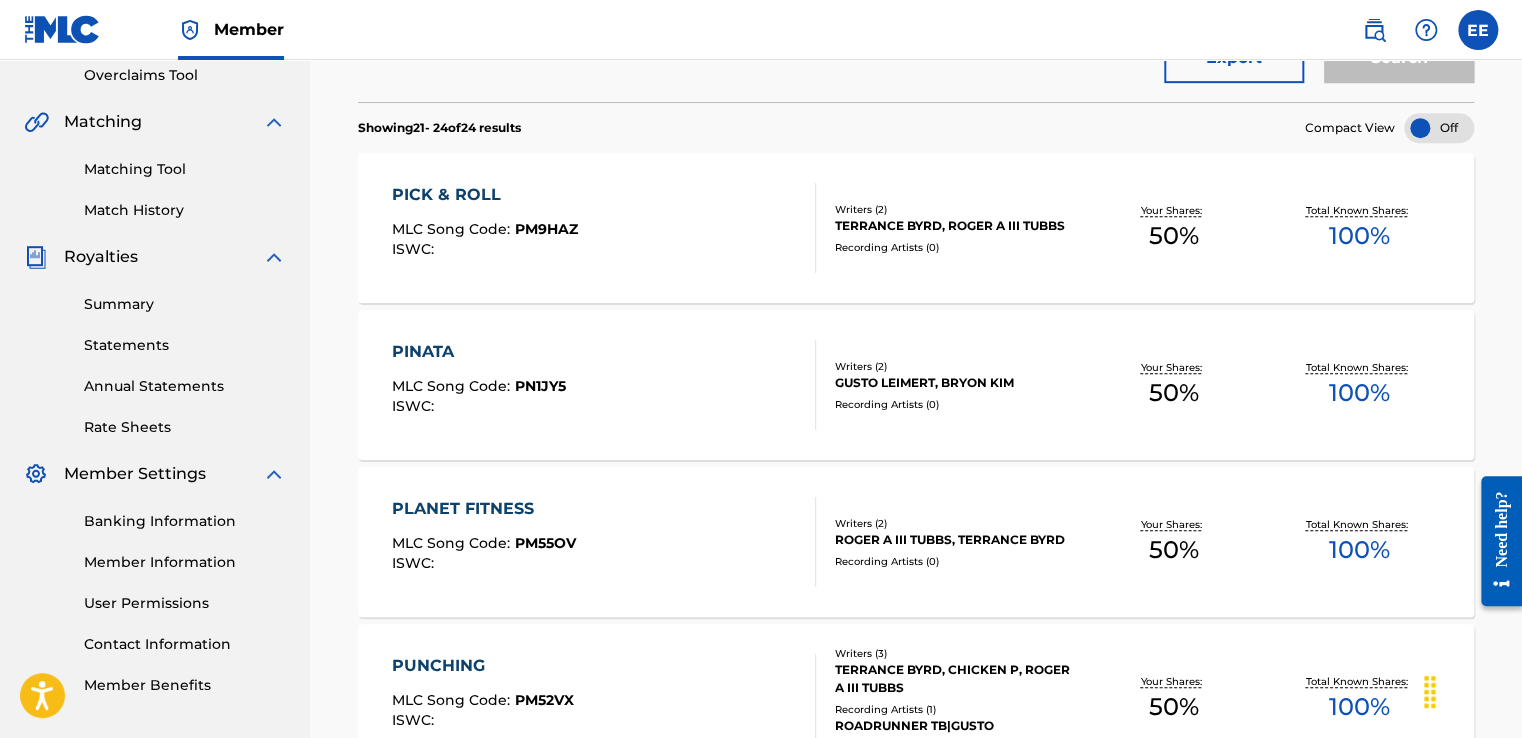 scroll, scrollTop: 0, scrollLeft: 0, axis: both 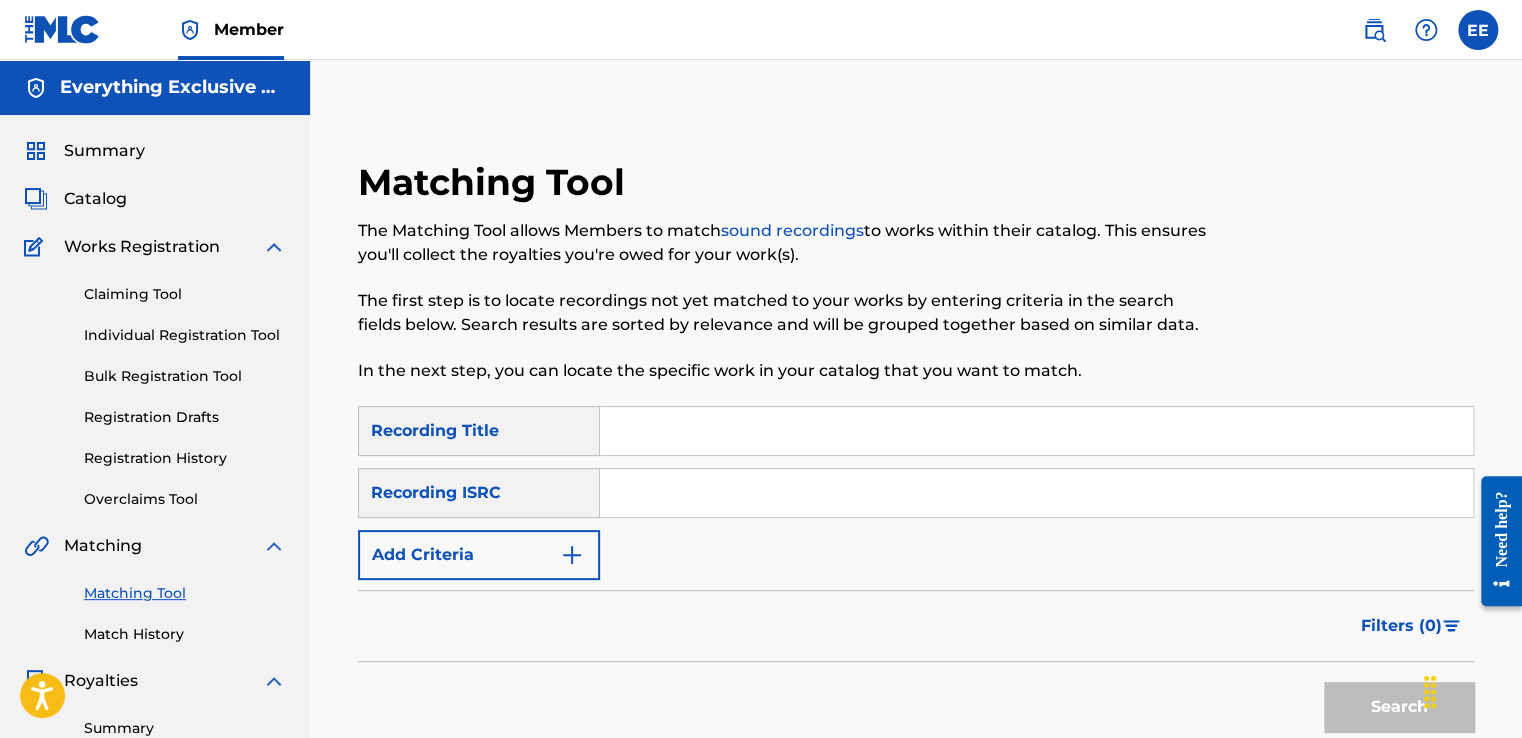 click on "Add Criteria" at bounding box center [479, 555] 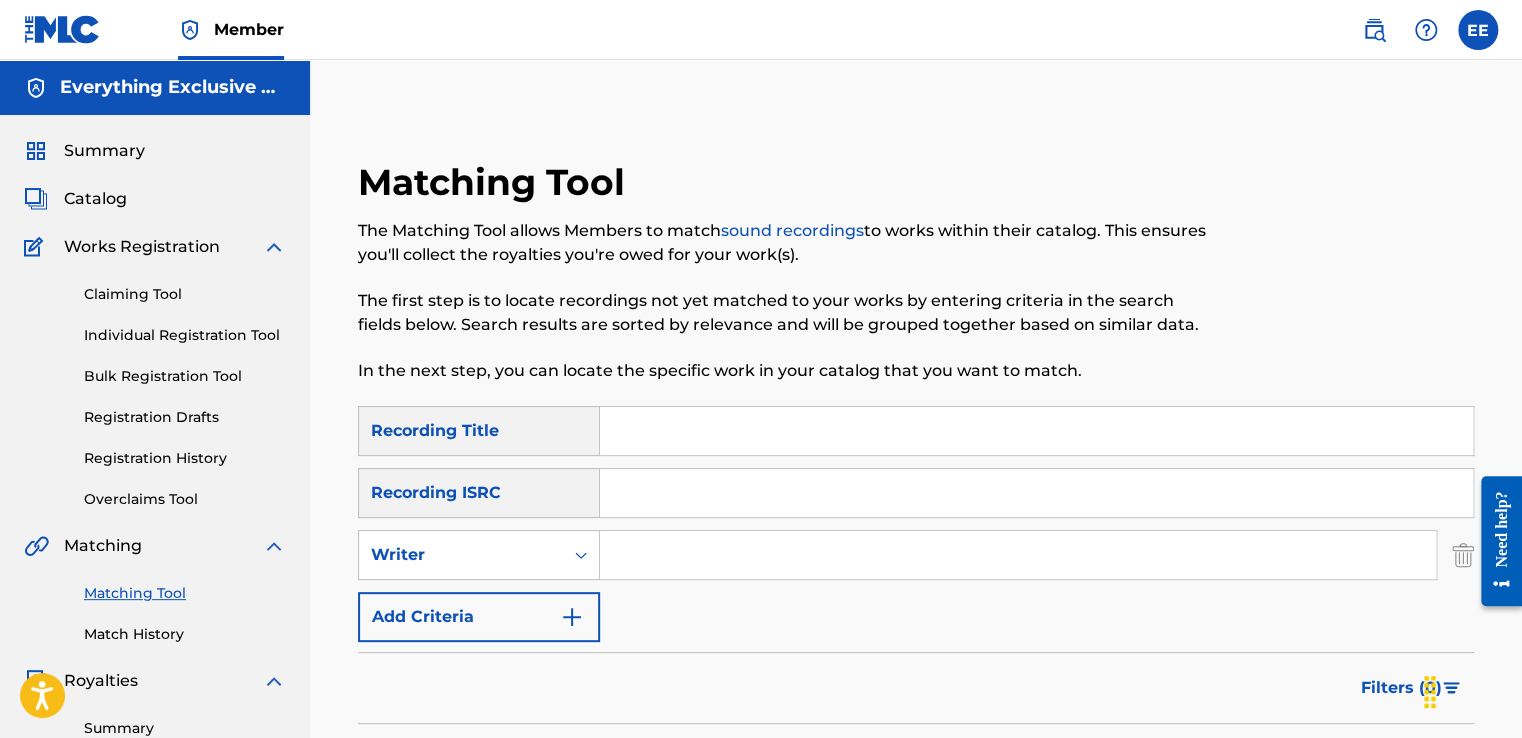 click at bounding box center (1018, 555) 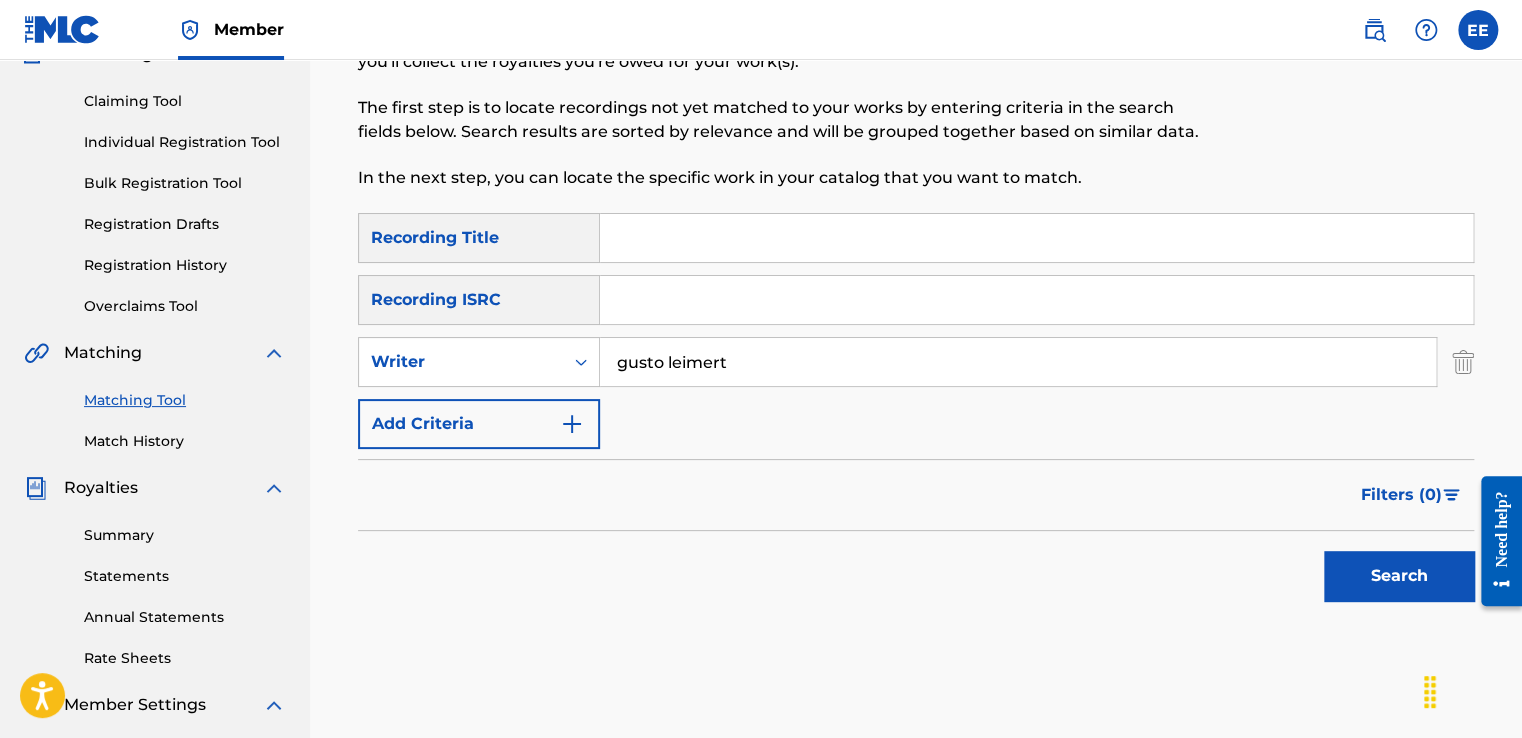 scroll, scrollTop: 204, scrollLeft: 0, axis: vertical 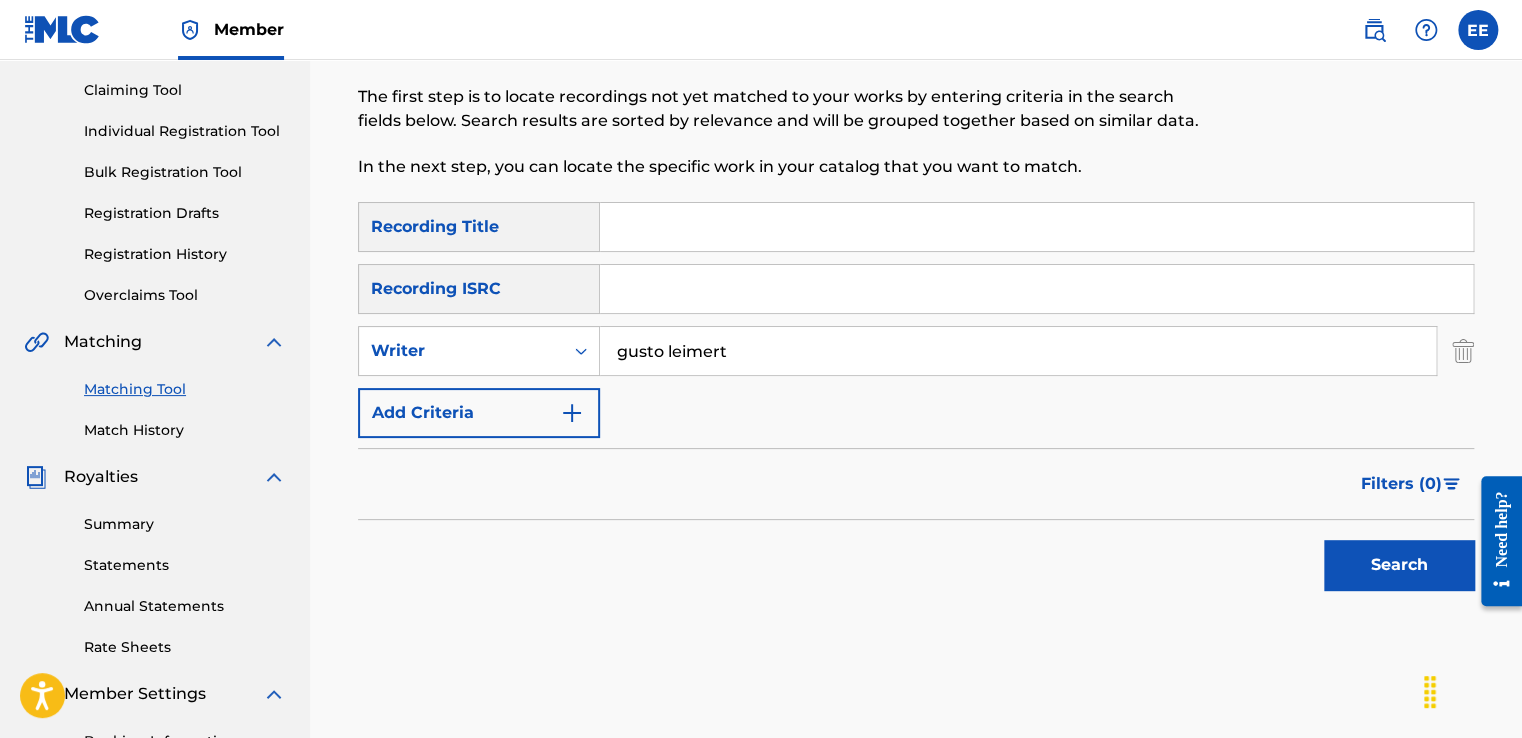 click on "Search" at bounding box center (1399, 565) 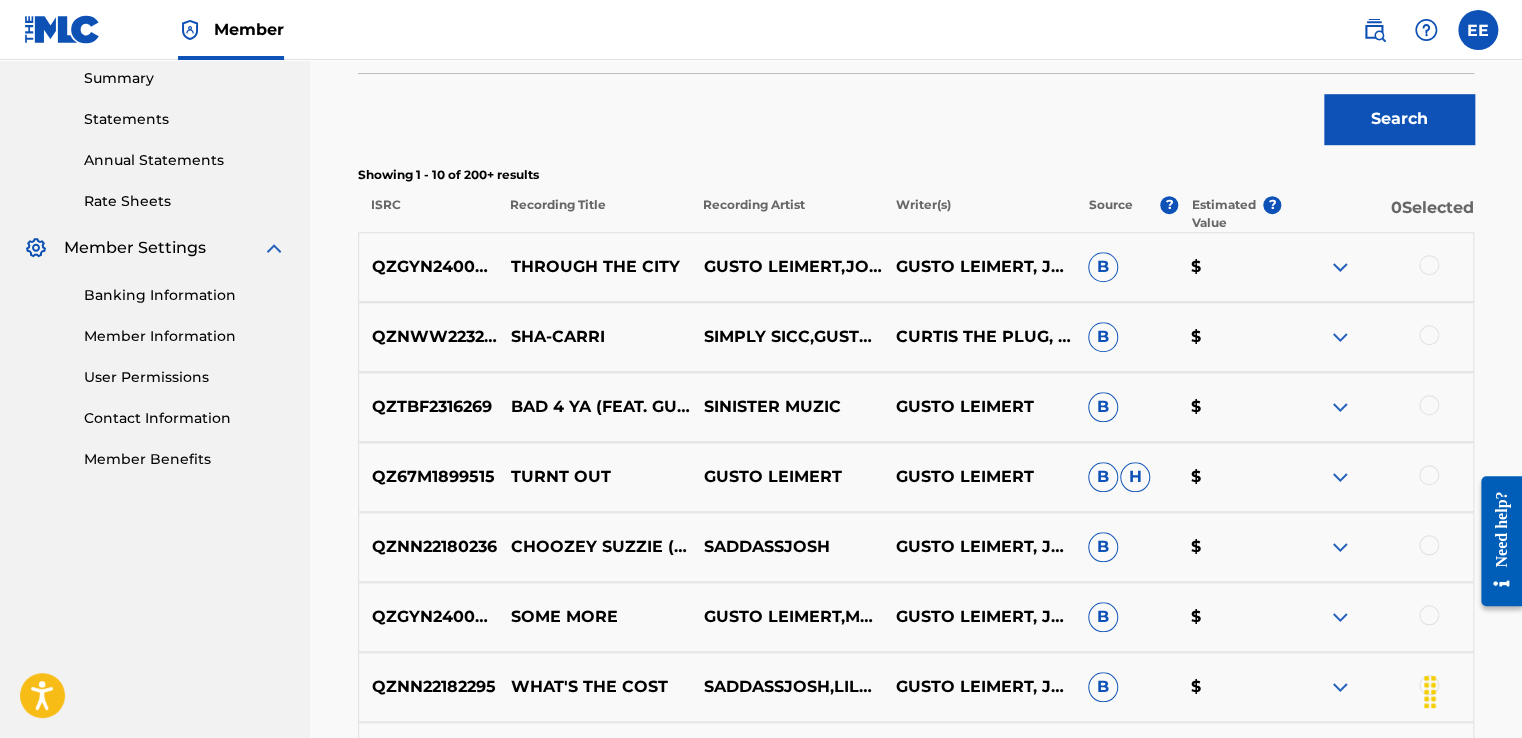 scroll, scrollTop: 723, scrollLeft: 0, axis: vertical 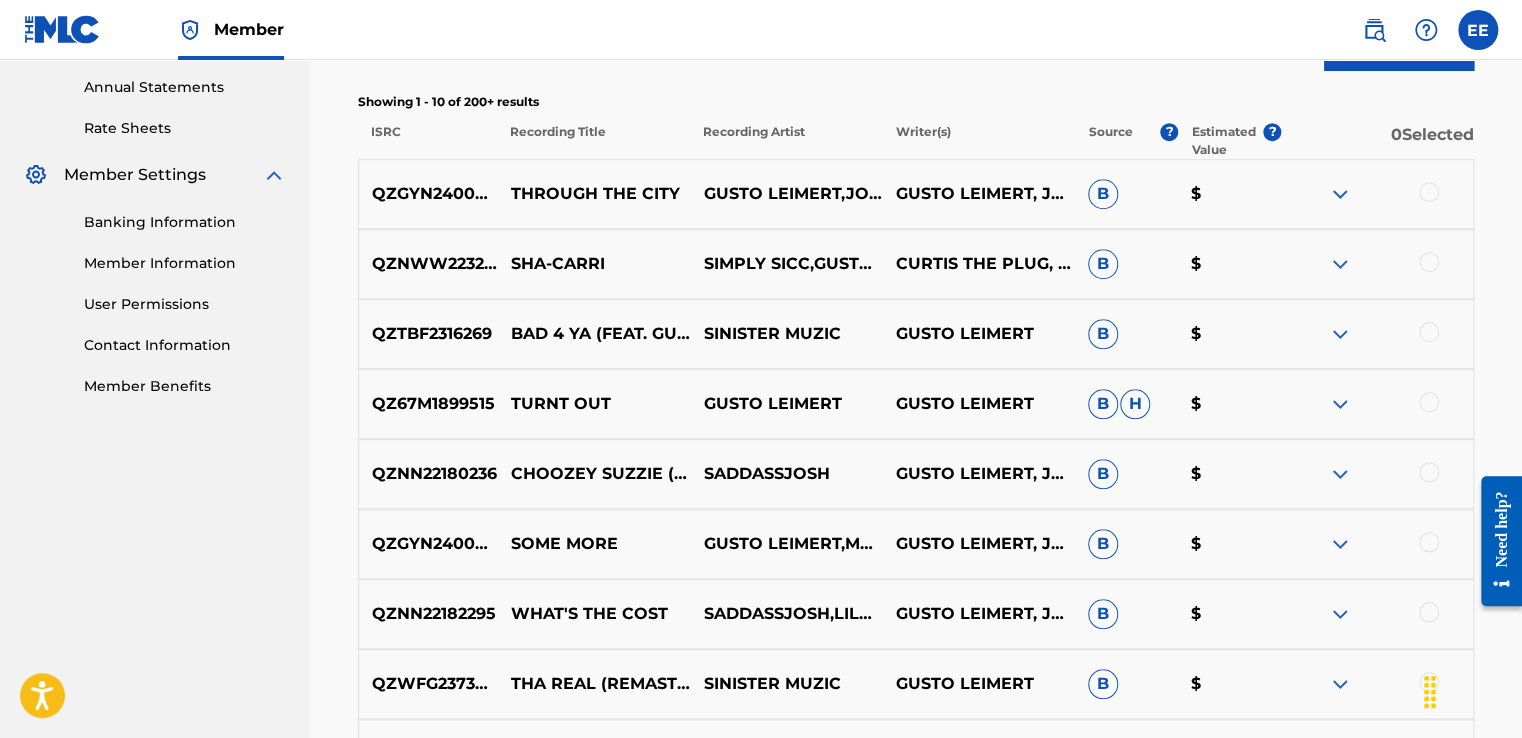 click at bounding box center [1340, 194] 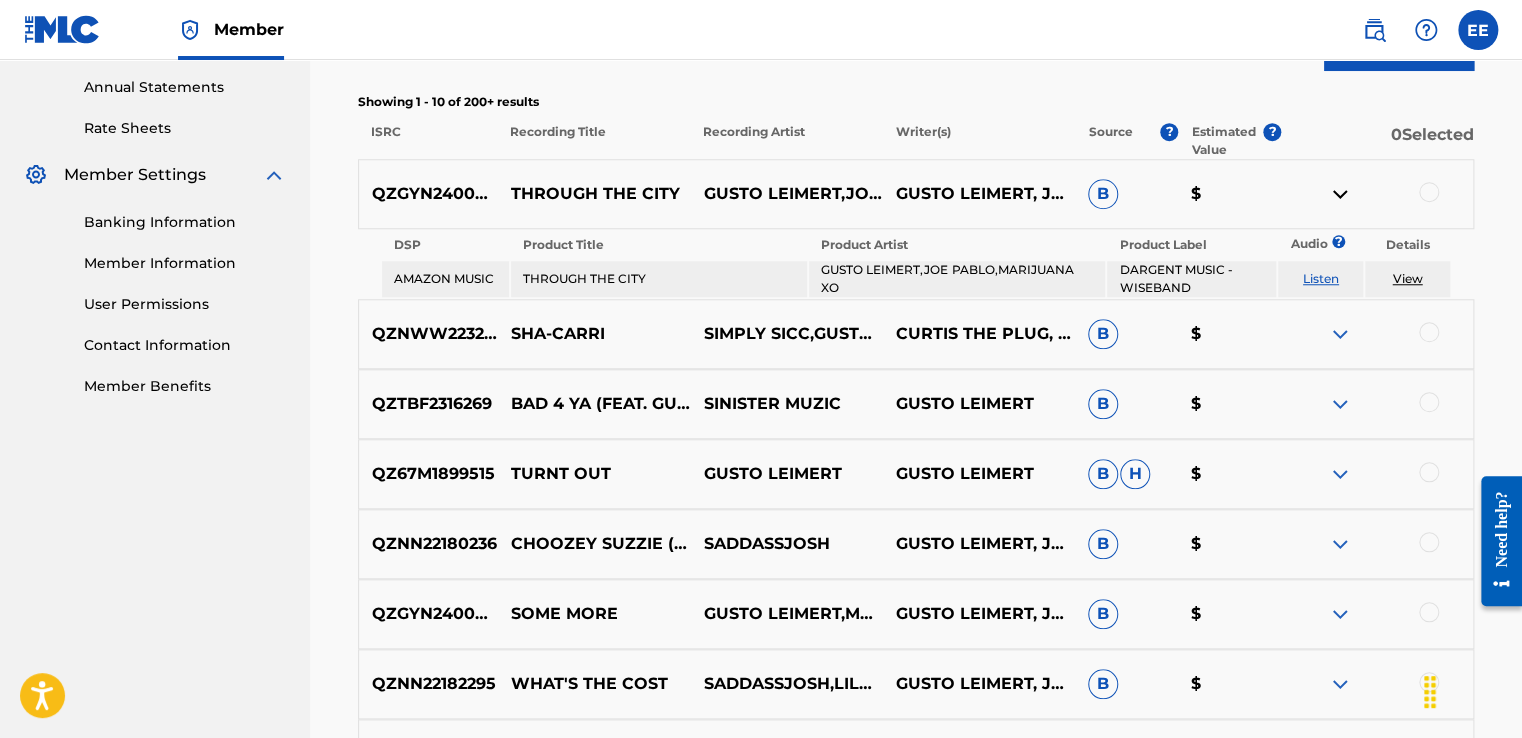 click at bounding box center [1340, 194] 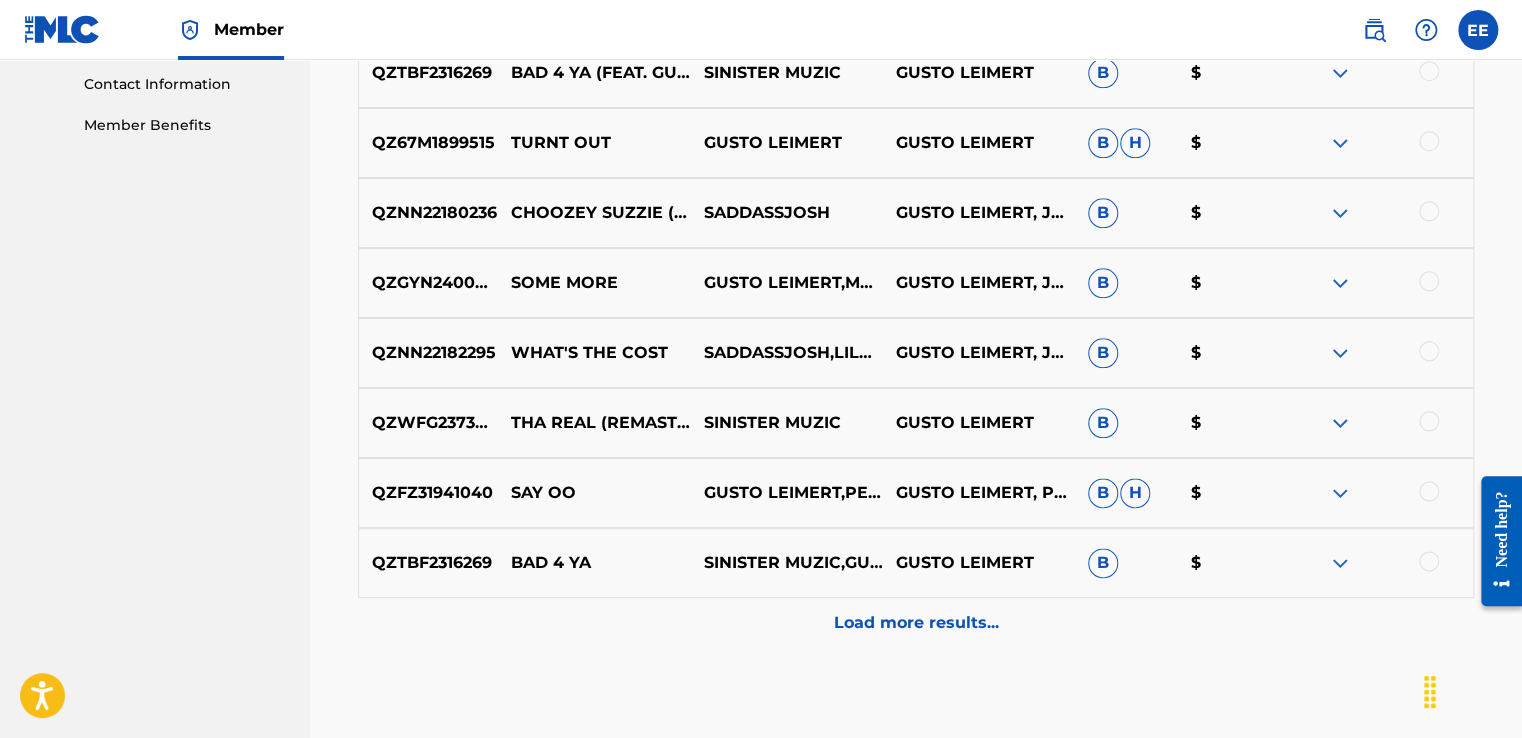 scroll, scrollTop: 1089, scrollLeft: 0, axis: vertical 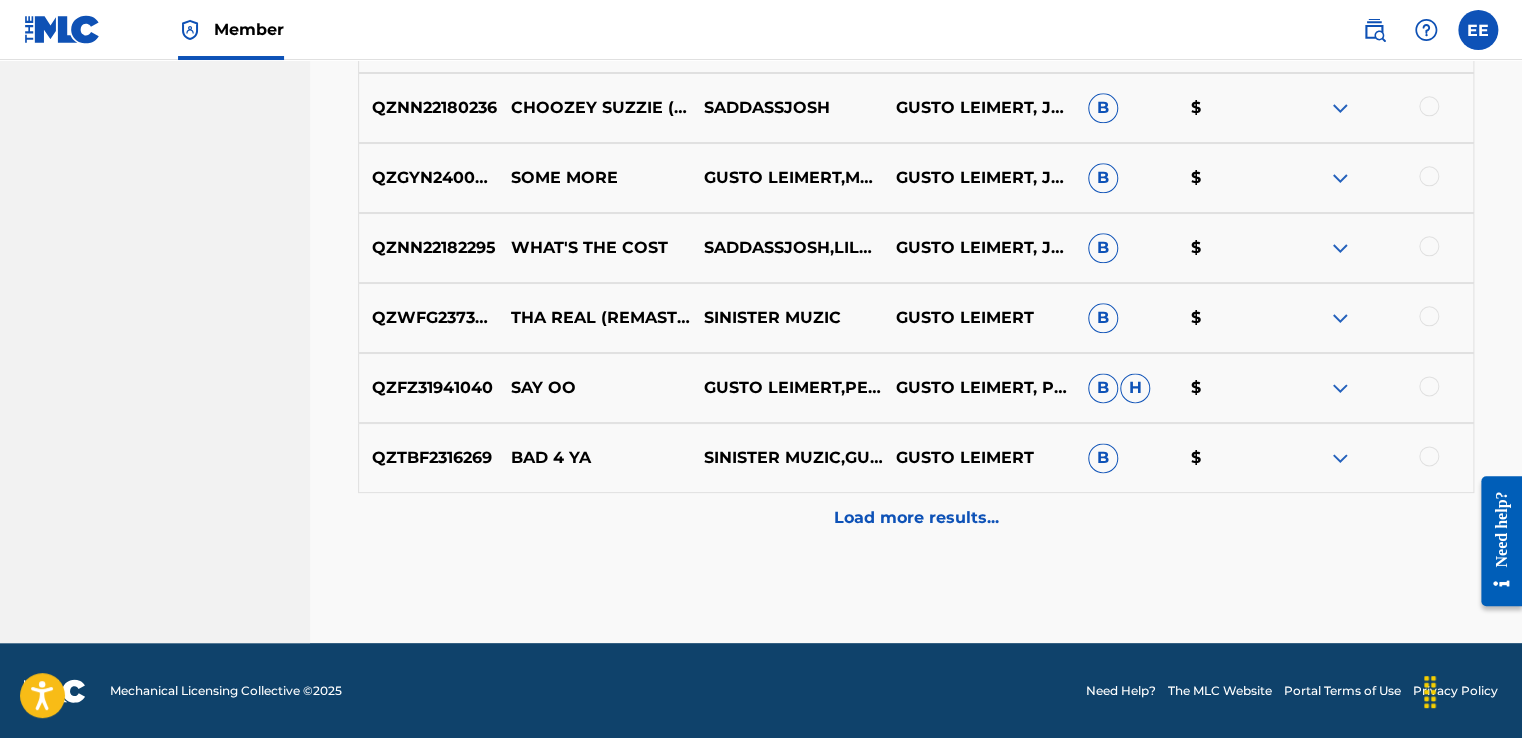 drag, startPoint x: 1522, startPoint y: 313, endPoint x: 44, endPoint y: 14, distance: 1507.9407 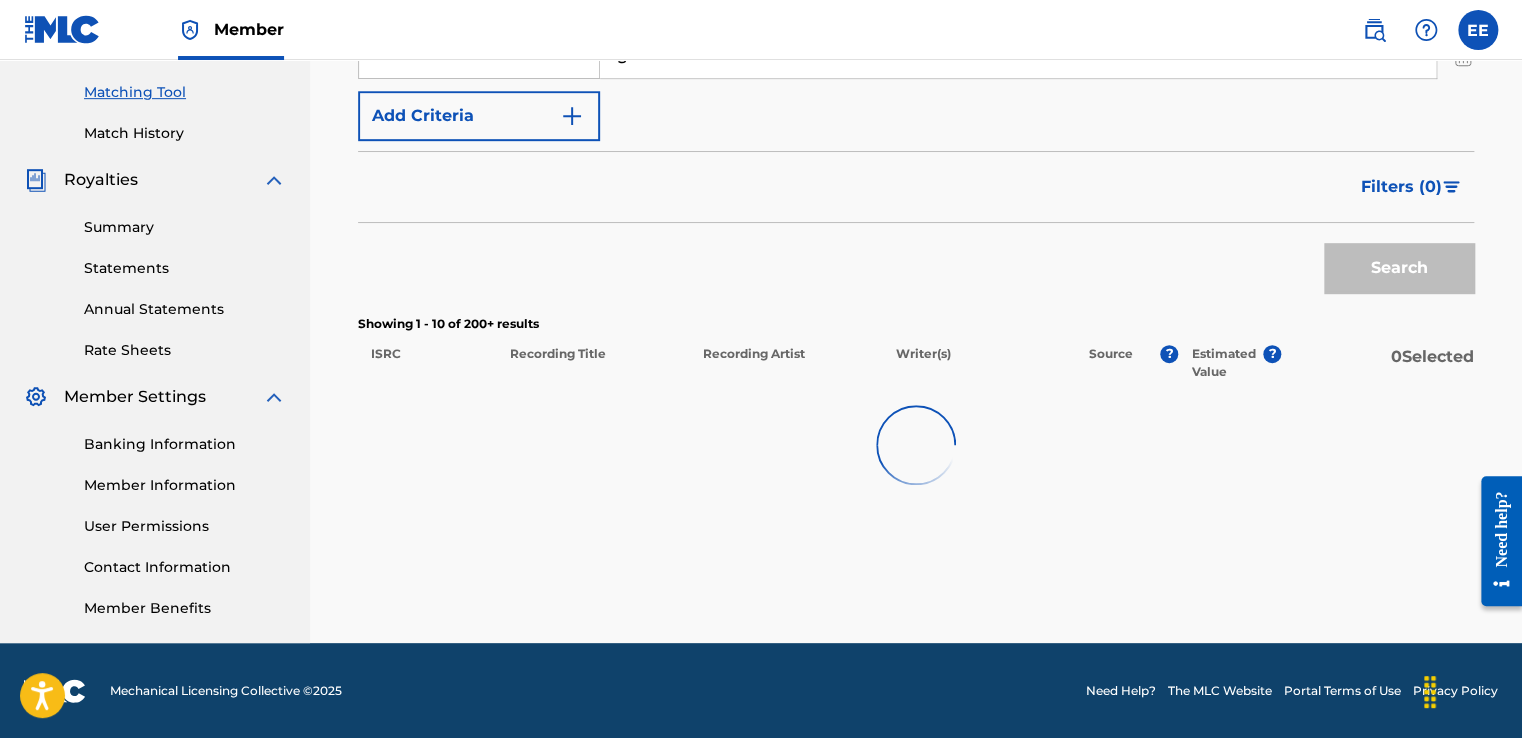 scroll, scrollTop: 1089, scrollLeft: 0, axis: vertical 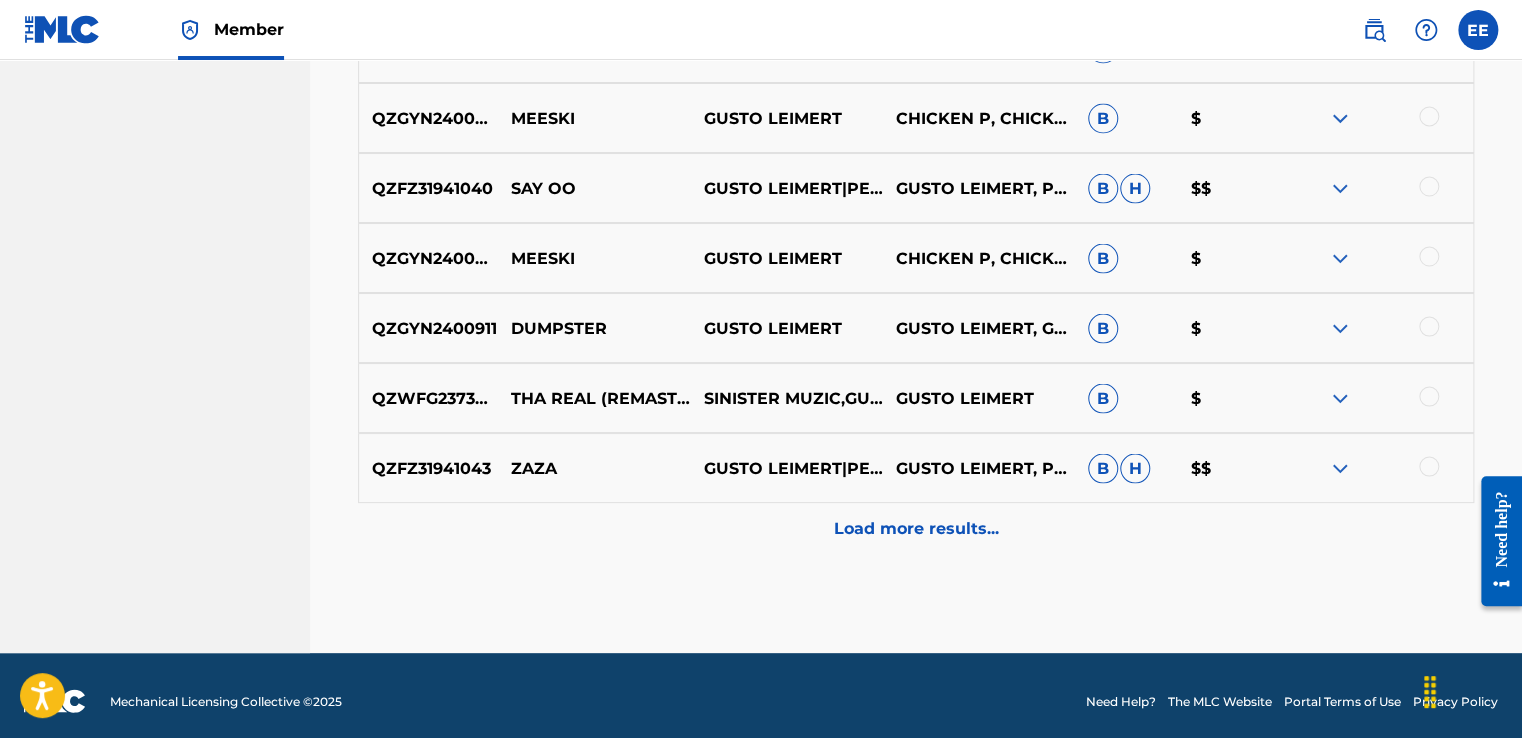 click on "Load more results..." at bounding box center (916, 528) 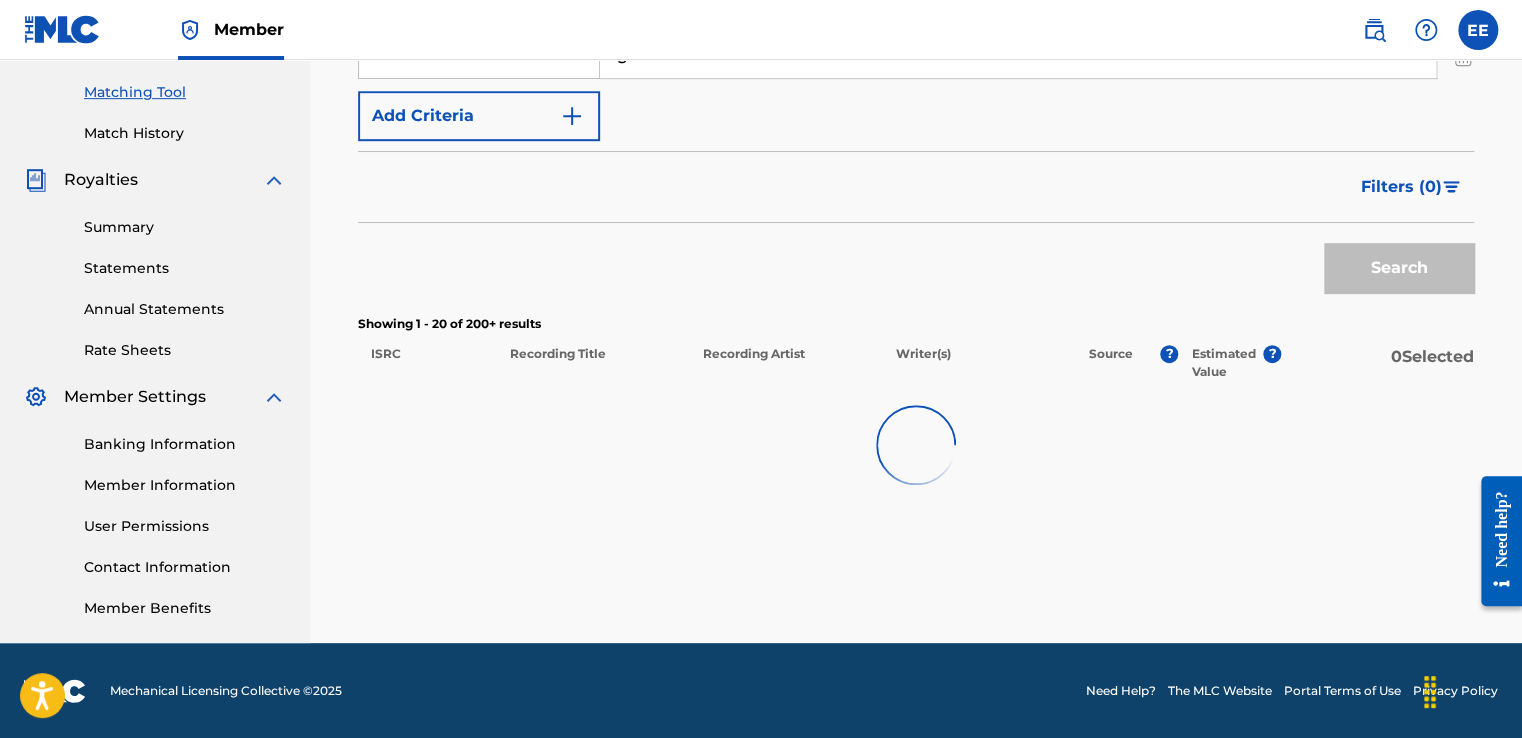 scroll, scrollTop: 1779, scrollLeft: 0, axis: vertical 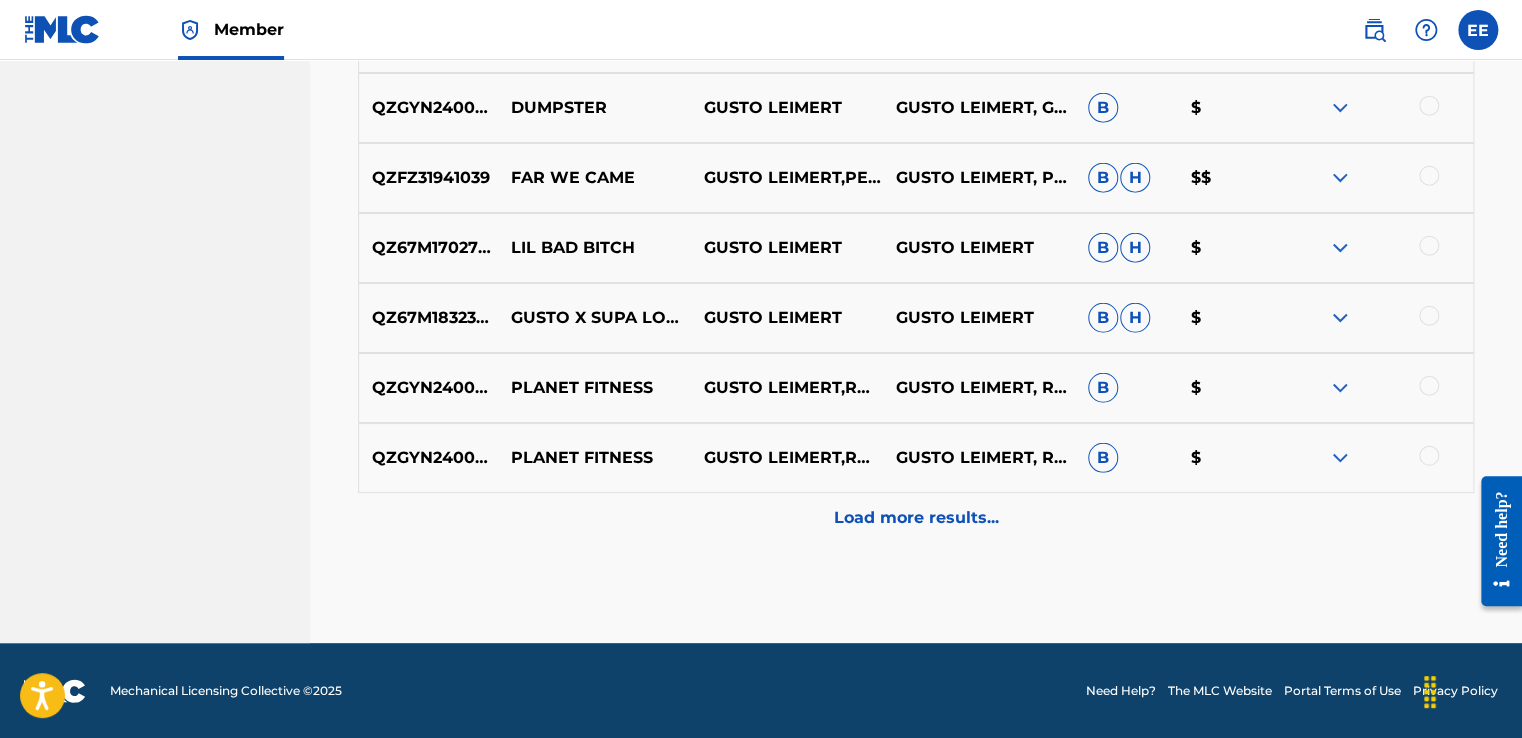 click on "Load more results..." at bounding box center (916, 518) 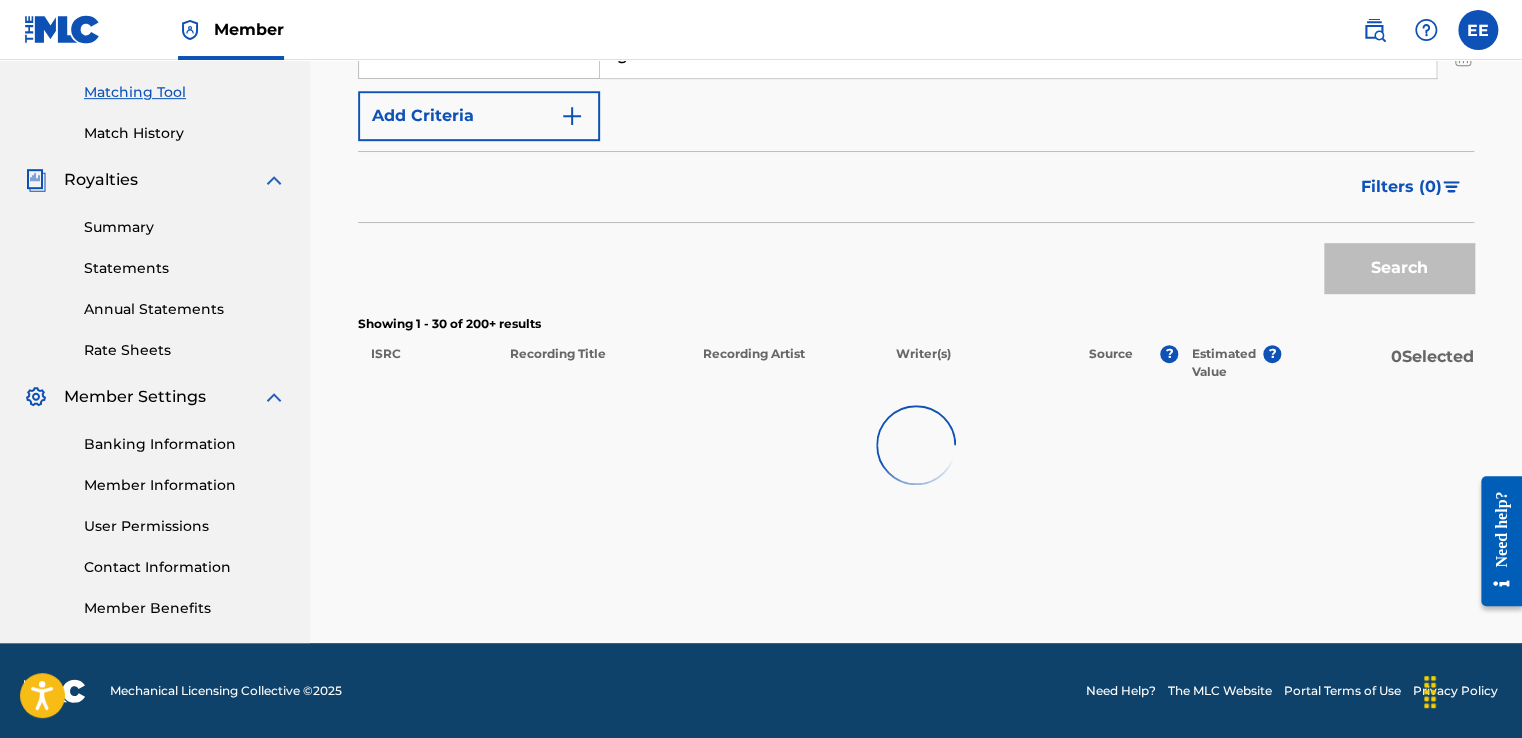 scroll, scrollTop: 2489, scrollLeft: 0, axis: vertical 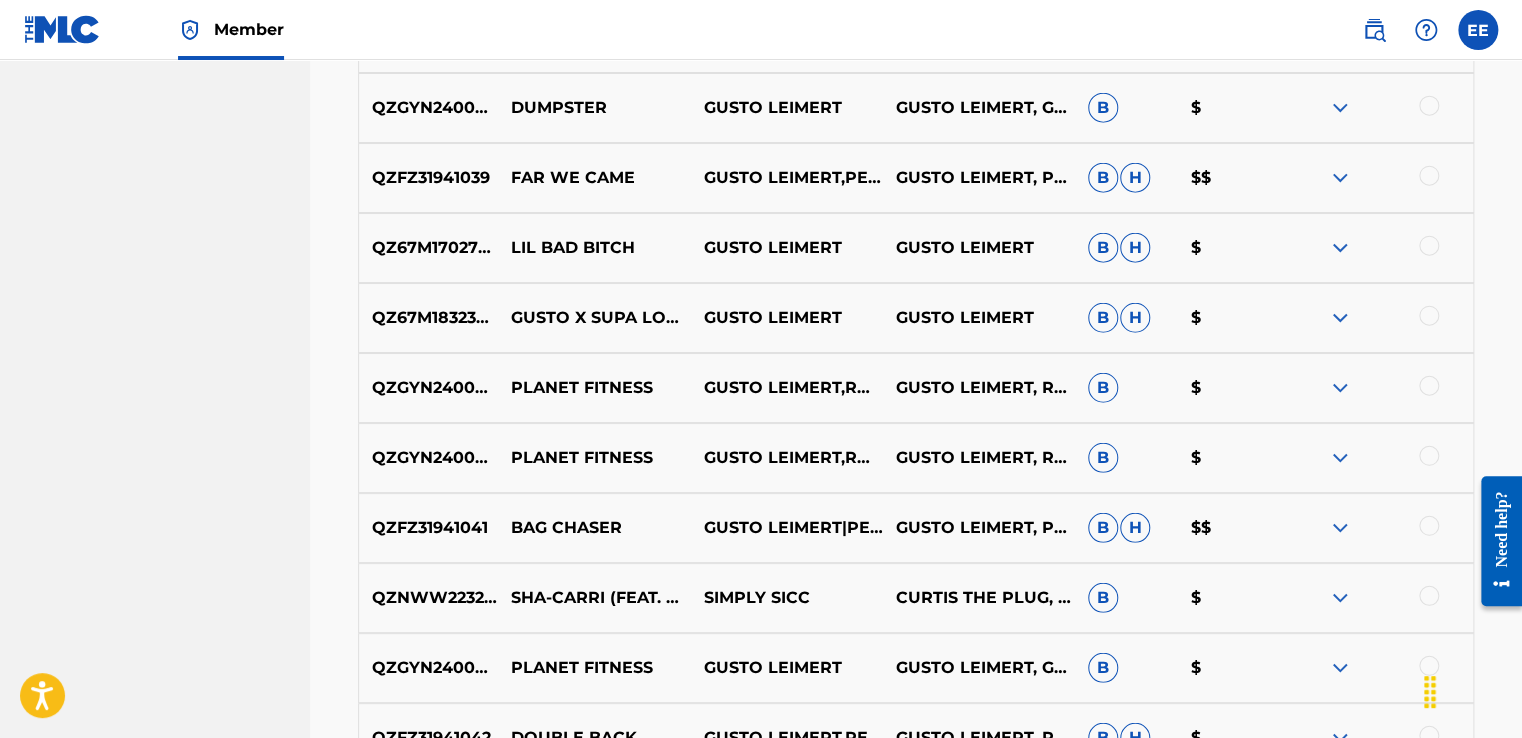 click on "Matching Tool The Matching Tool allows Members to match sound recordings to works within their catalog. This ensures you'll collect the royalties you're owed for your work(s). The first step is to locate recordings not yet matched to your works by entering criteria in the search fields below. Search results are sorted by relevance and will be grouped together based on similar data. In the next step, you can locate the specific work in your catalog that you want to match. SearchWithCriteriaa7e31033-56db-42ea-8dd0-928f647951fb Recording Title SearchWithCriteriae7e54e09-6851-4e13-a2fd-bc335e78111c Recording ISRC SearchWithCriteria9d2eb497-eb89-4c9a-a7cf-bb059eeba1a9 Writer gusto leimert Add Criteria Filter Estimated Value All $$$$$ $$$$ $$$ $$ $ Source All Blanket License Historical Unmatched Remove Filters Apply Filters Filters ( 0 ) Search Showing 1 - 40 of 200+ results ISRC Recording Title Recording Artist Writer(s) Source ? Estimated Value ? 0 Selected QZGYN2400900 THROUGH THE CITY B $ QZNWW2232592 B $" at bounding box center (916, -493) 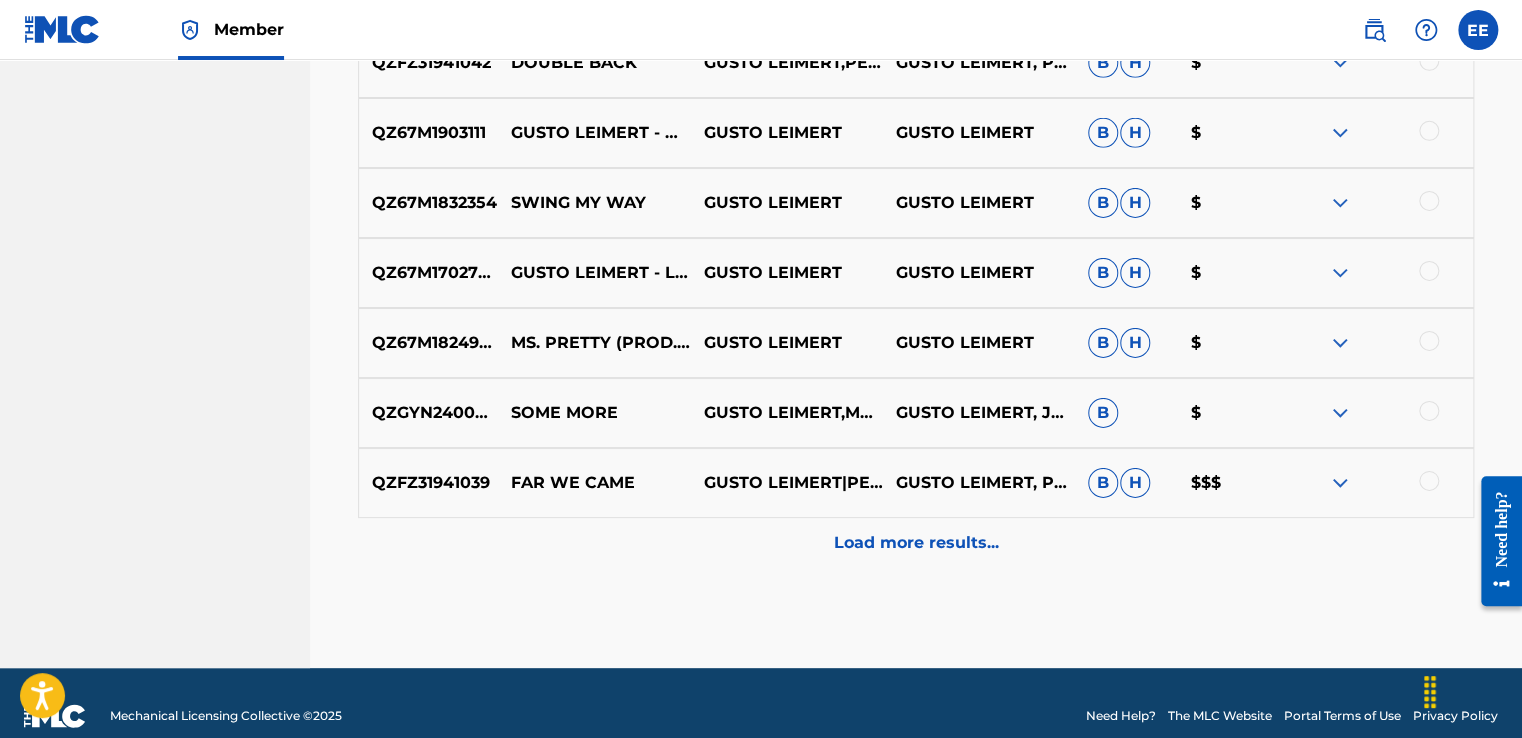 scroll, scrollTop: 3189, scrollLeft: 0, axis: vertical 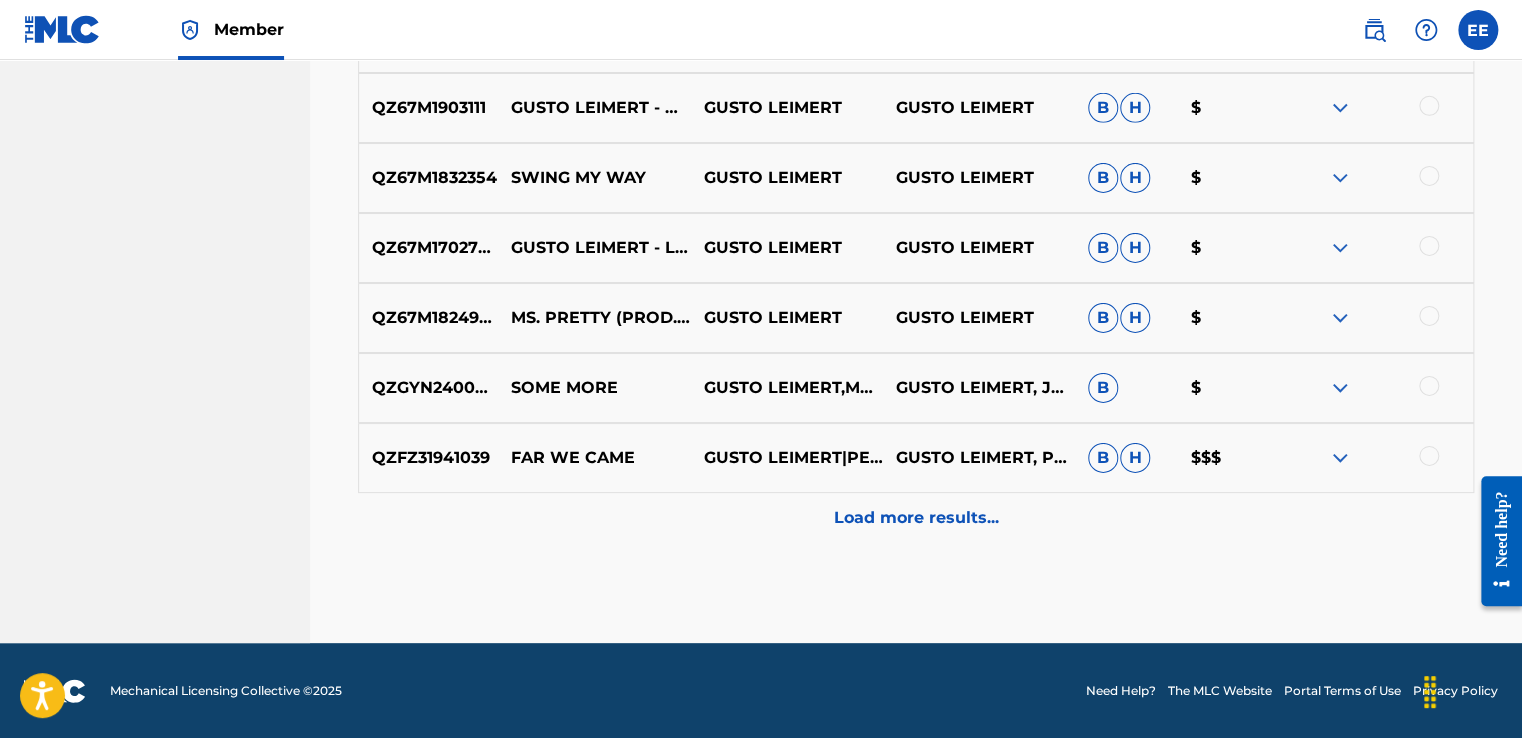 click on "Load more results..." at bounding box center (916, 518) 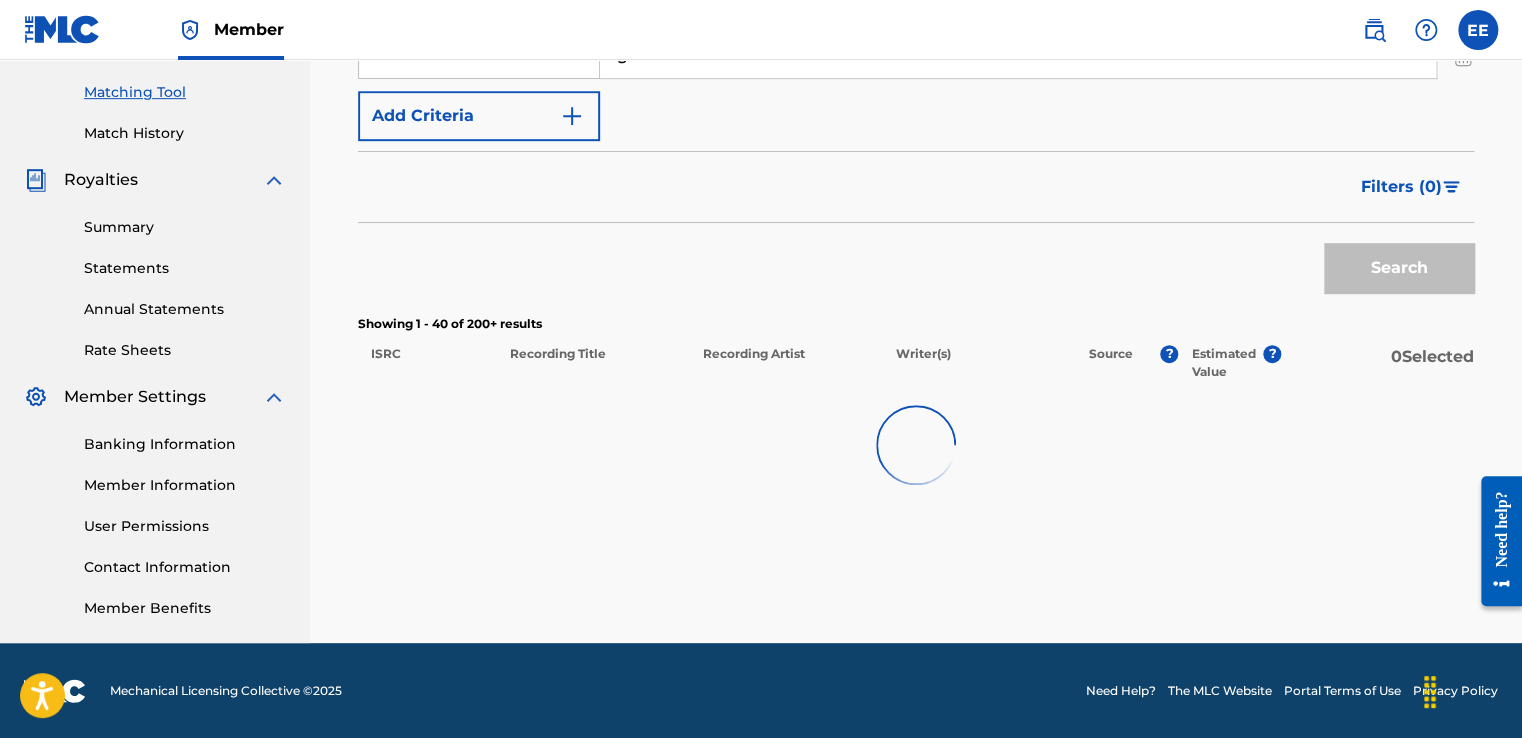 scroll, scrollTop: 3189, scrollLeft: 0, axis: vertical 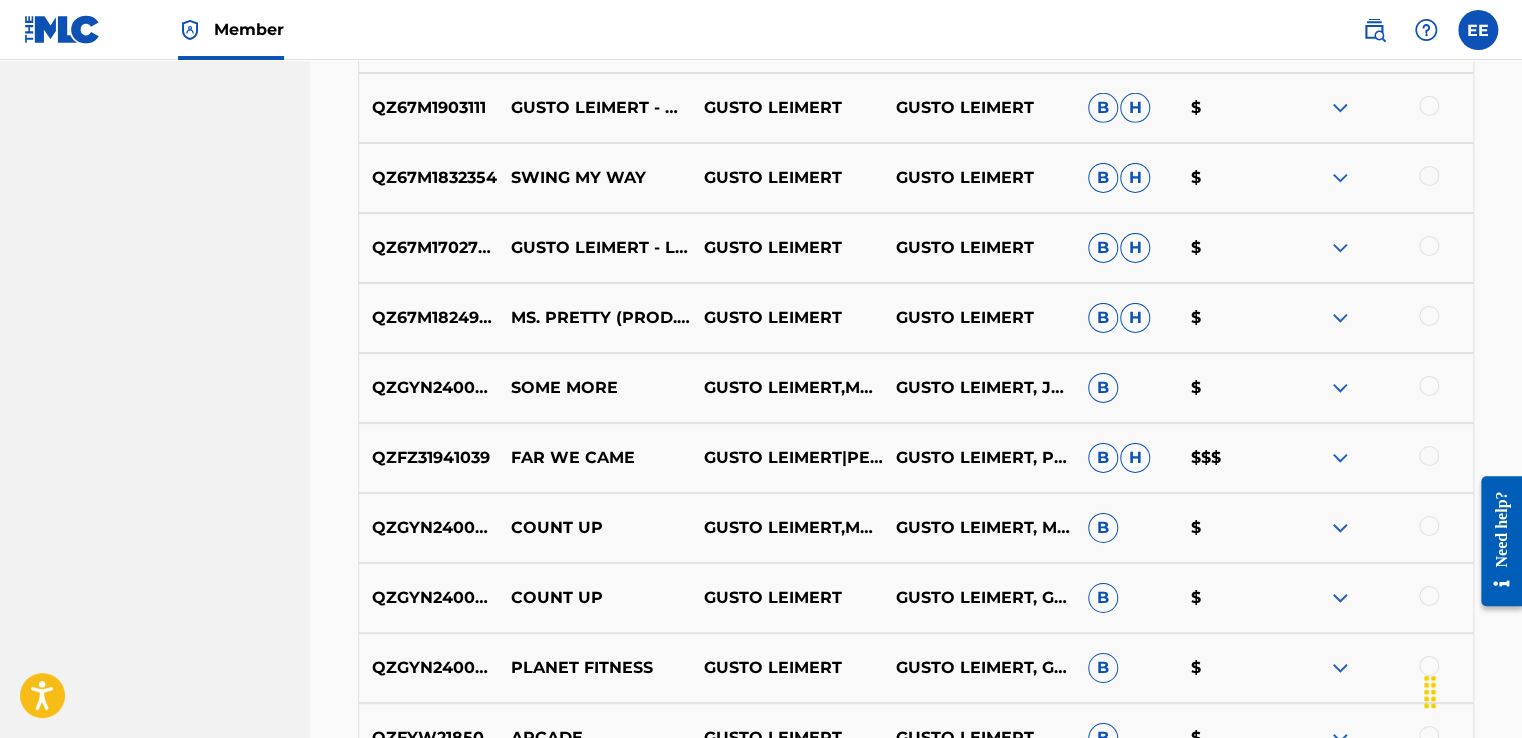 click on "Matching Tool The Matching Tool allows Members to match sound recordings to works within their catalog. This ensures you'll collect the royalties you're owed for your work(s). The first step is to locate recordings not yet matched to your works by entering criteria in the search fields below. Search results are sorted by relevance and will be grouped together based on similar data. In the next step, you can locate the specific work in your catalog that you want to match. SearchWithCriteriaa7e31033-56db-42ea-8dd0-928f647951fb Recording Title SearchWithCriteriae7e54e09-6851-4e13-a2fd-bc335e78111c Recording ISRC SearchWithCriteria9d2eb497-eb89-4c9a-a7cf-bb059eeba1a9 Writer gusto leimert Add Criteria Filter Estimated Value All $$$$$ $$$$ $$$ $$ $ Source All Blanket License Historical Unmatched Remove Filters Apply Filters Filters ( 0 ) Search Showing 1 - 50 of 200+ results ISRC Recording Title Recording Artist Writer(s) Source ? Estimated Value ? 0 Selected QZGYN2400900 THROUGH THE CITY B $ QZNWW2232592 B $" at bounding box center [916, -868] 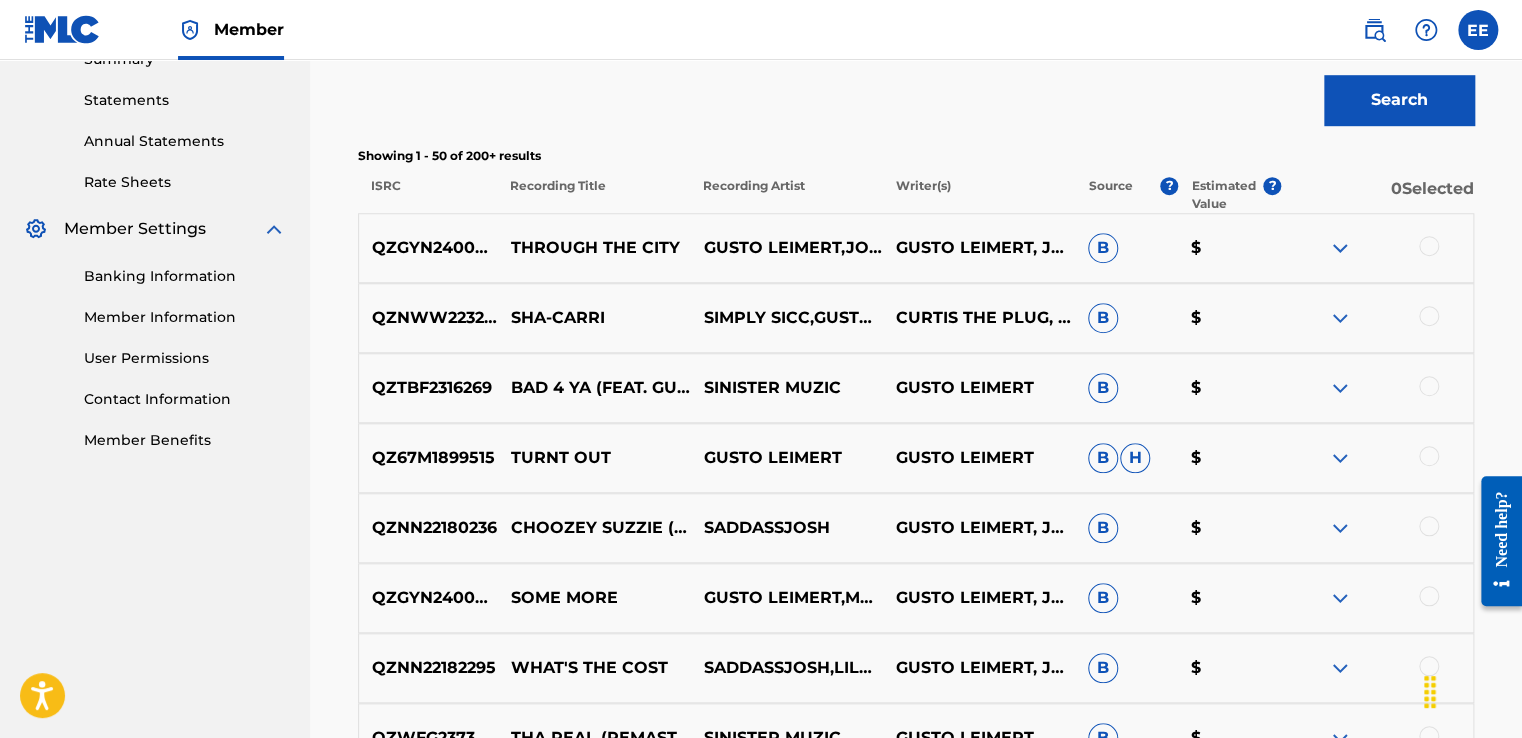 scroll, scrollTop: 629, scrollLeft: 0, axis: vertical 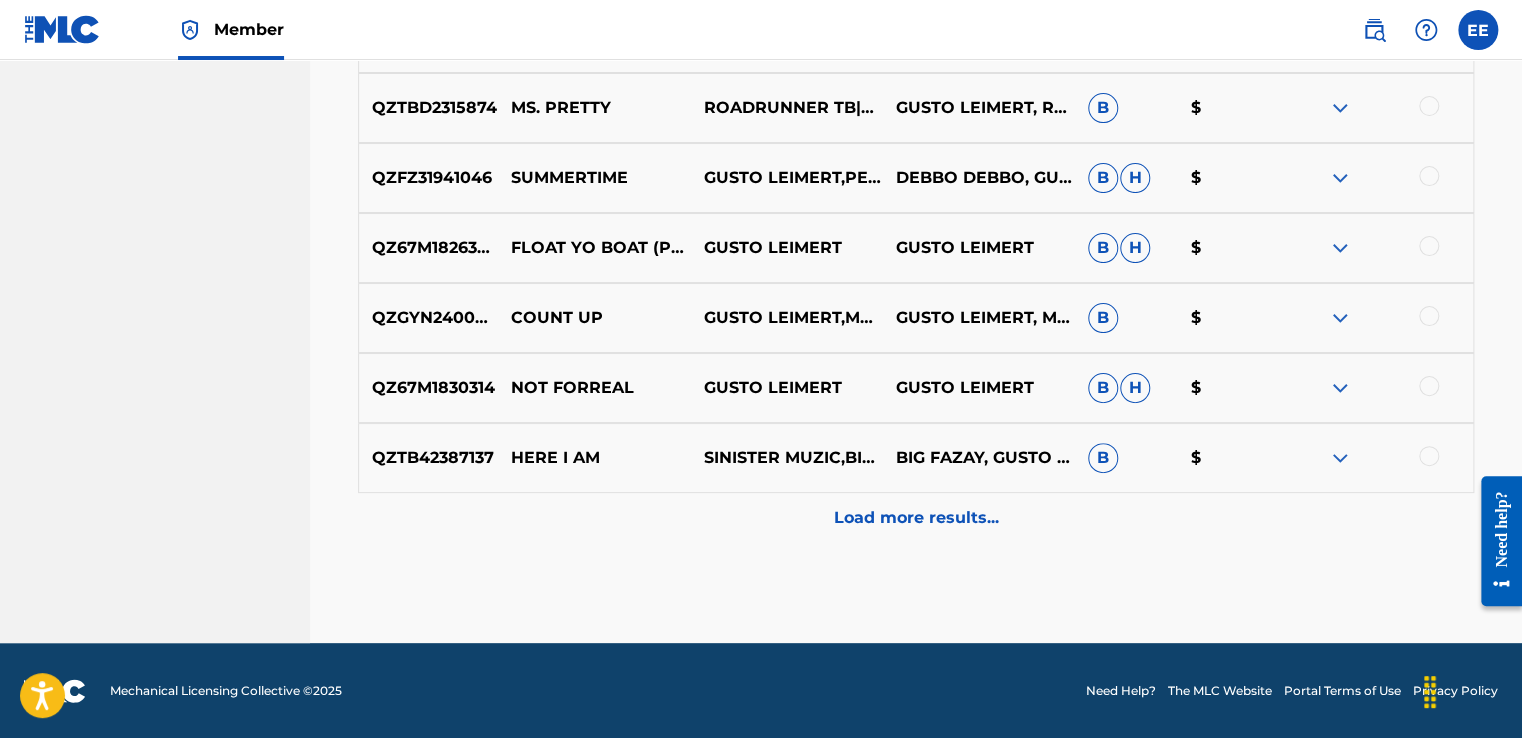click on "Load more results..." at bounding box center [916, 518] 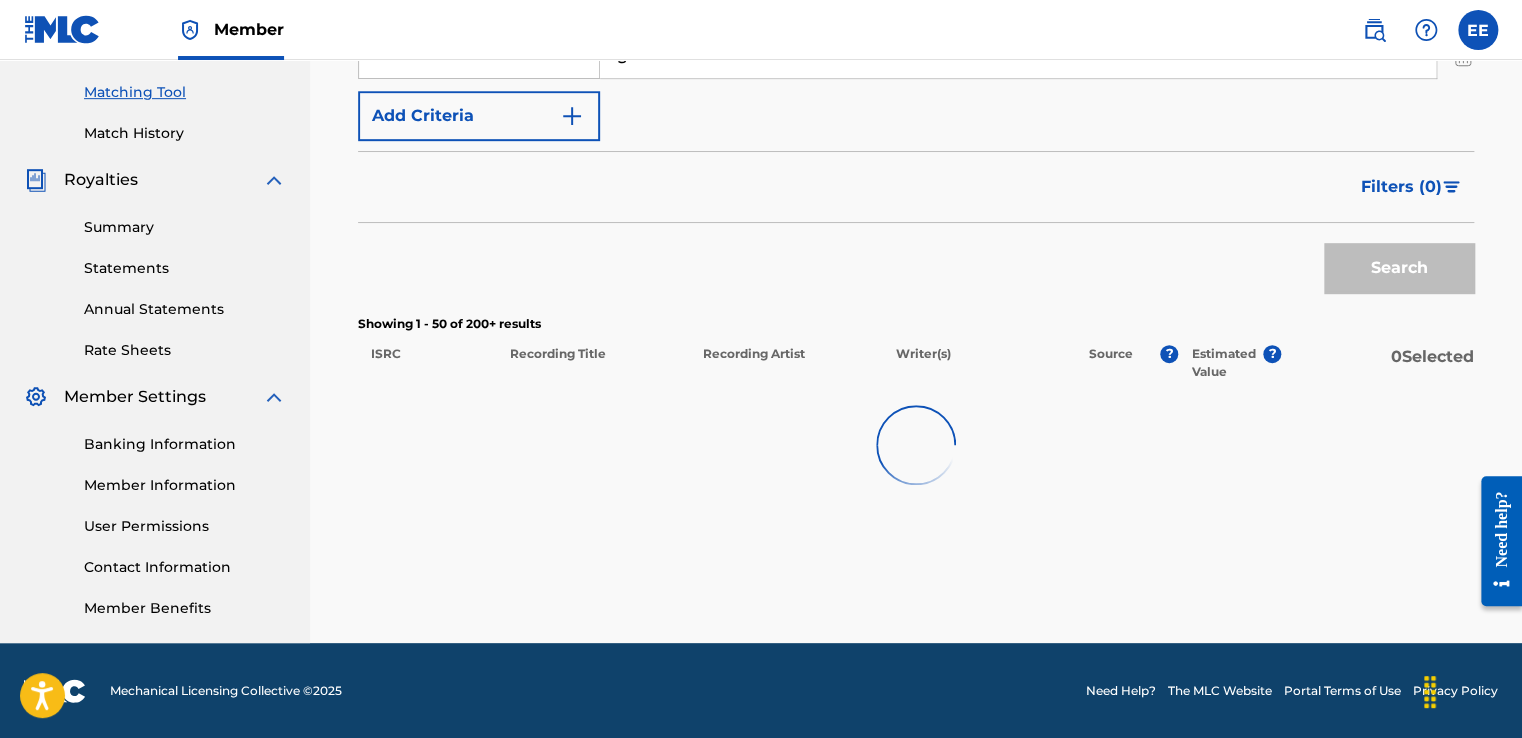 scroll, scrollTop: 3889, scrollLeft: 0, axis: vertical 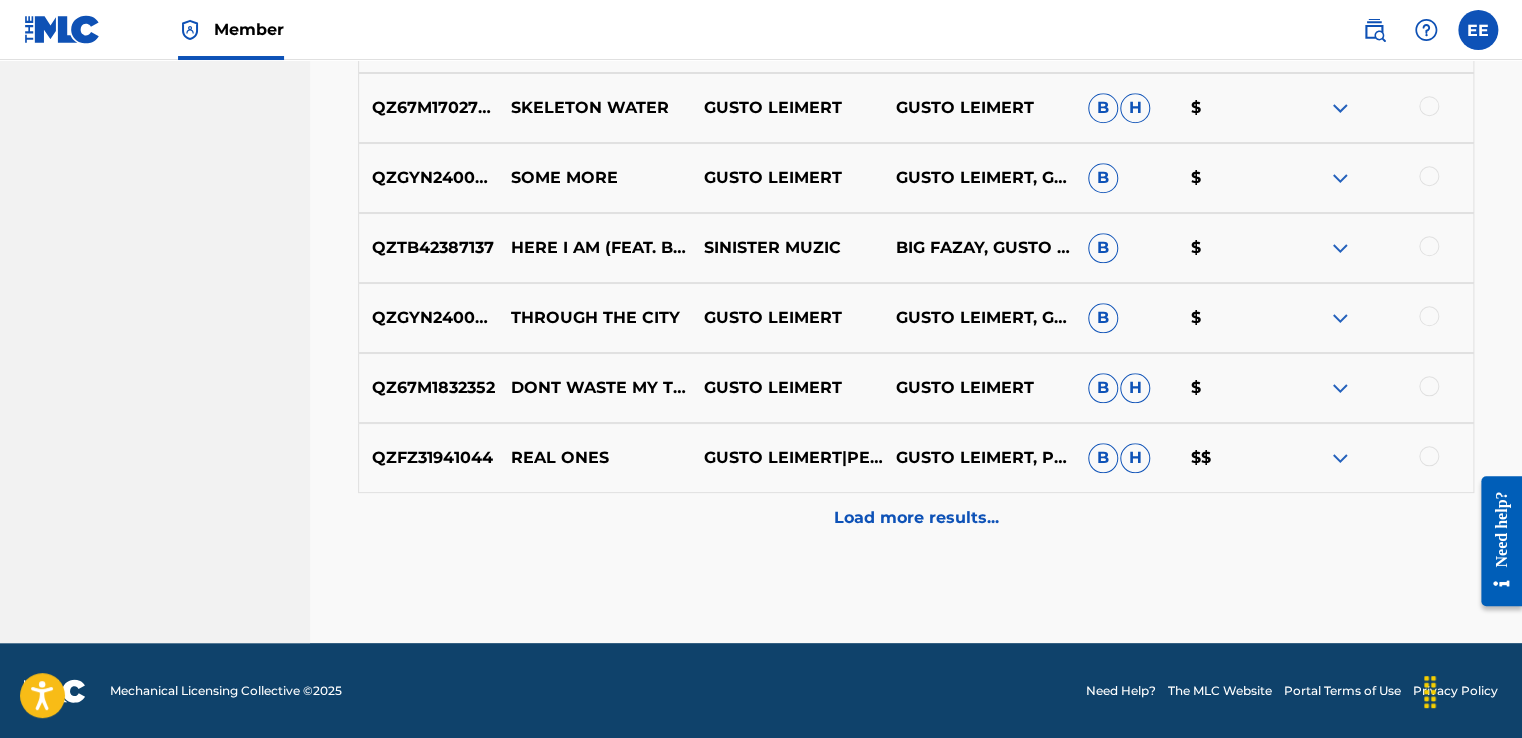 click on "Load more results..." at bounding box center (916, 518) 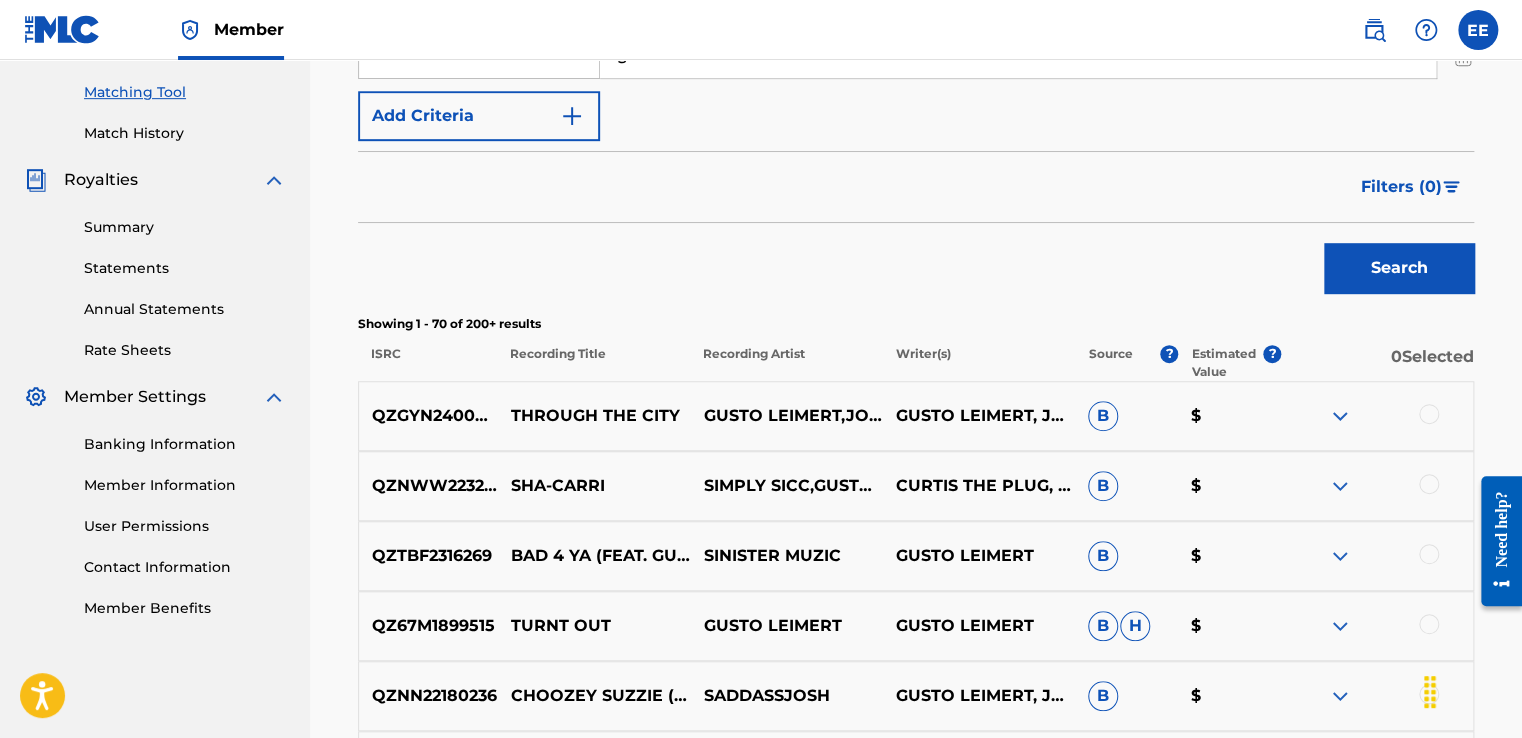scroll, scrollTop: 4589, scrollLeft: 0, axis: vertical 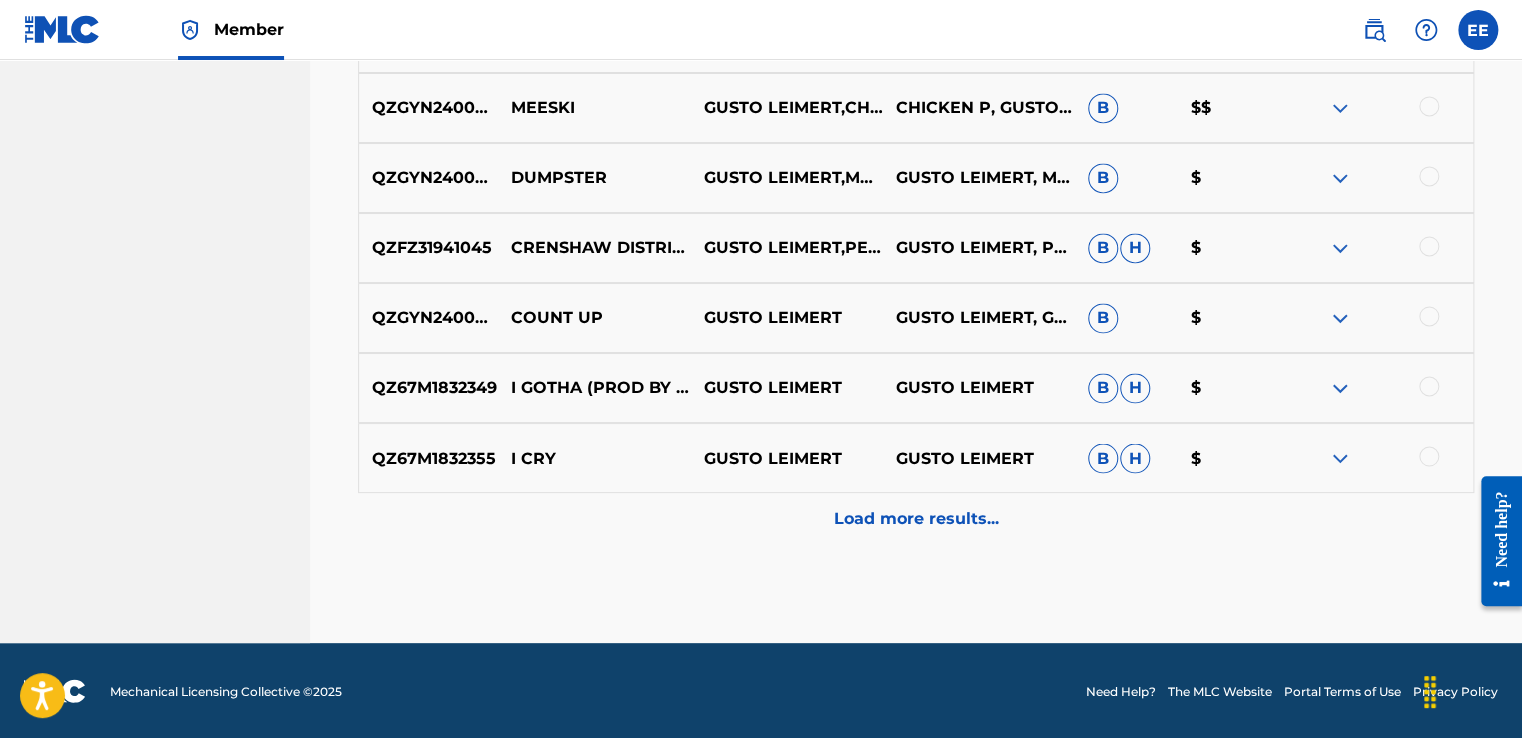 click on "Load more results..." at bounding box center [916, 518] 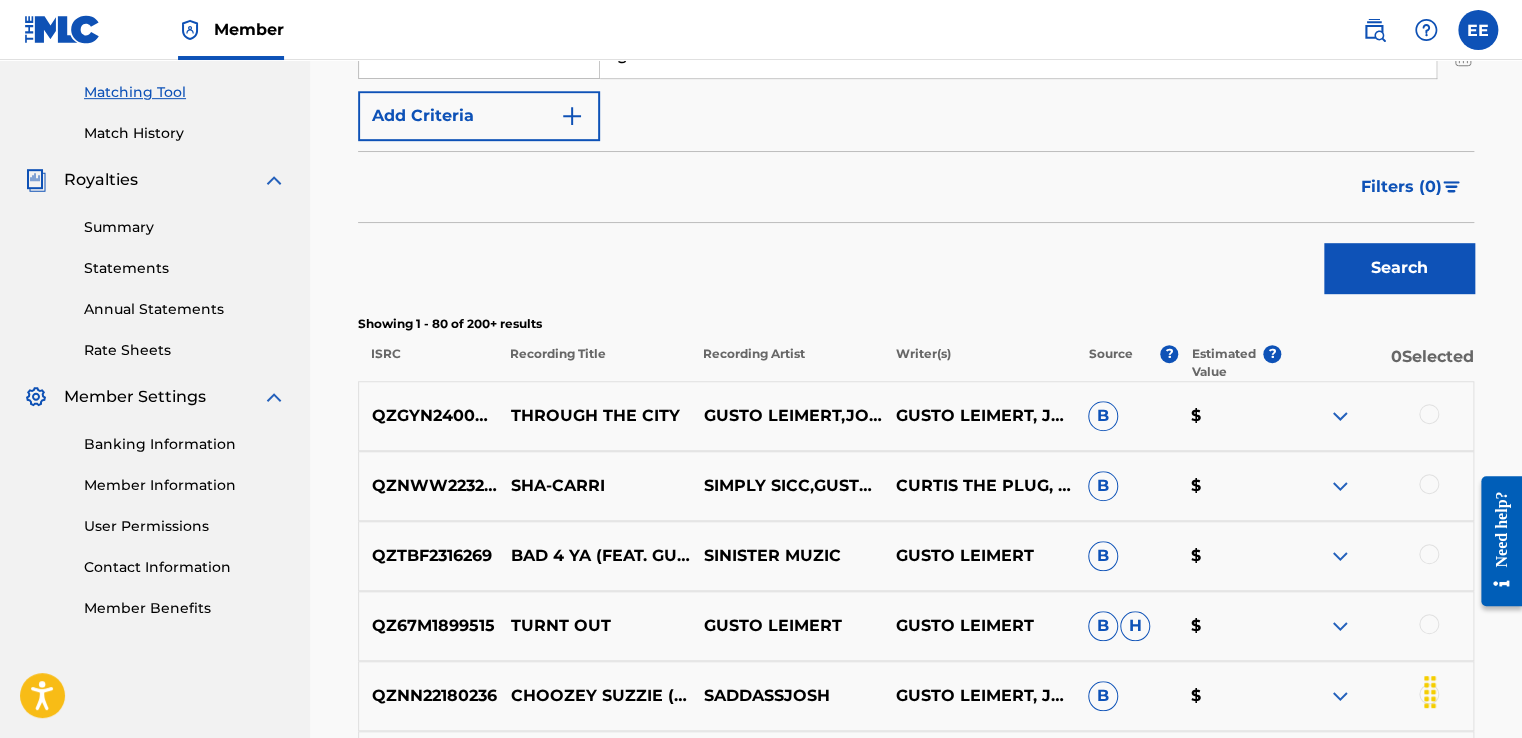 scroll, scrollTop: 5289, scrollLeft: 0, axis: vertical 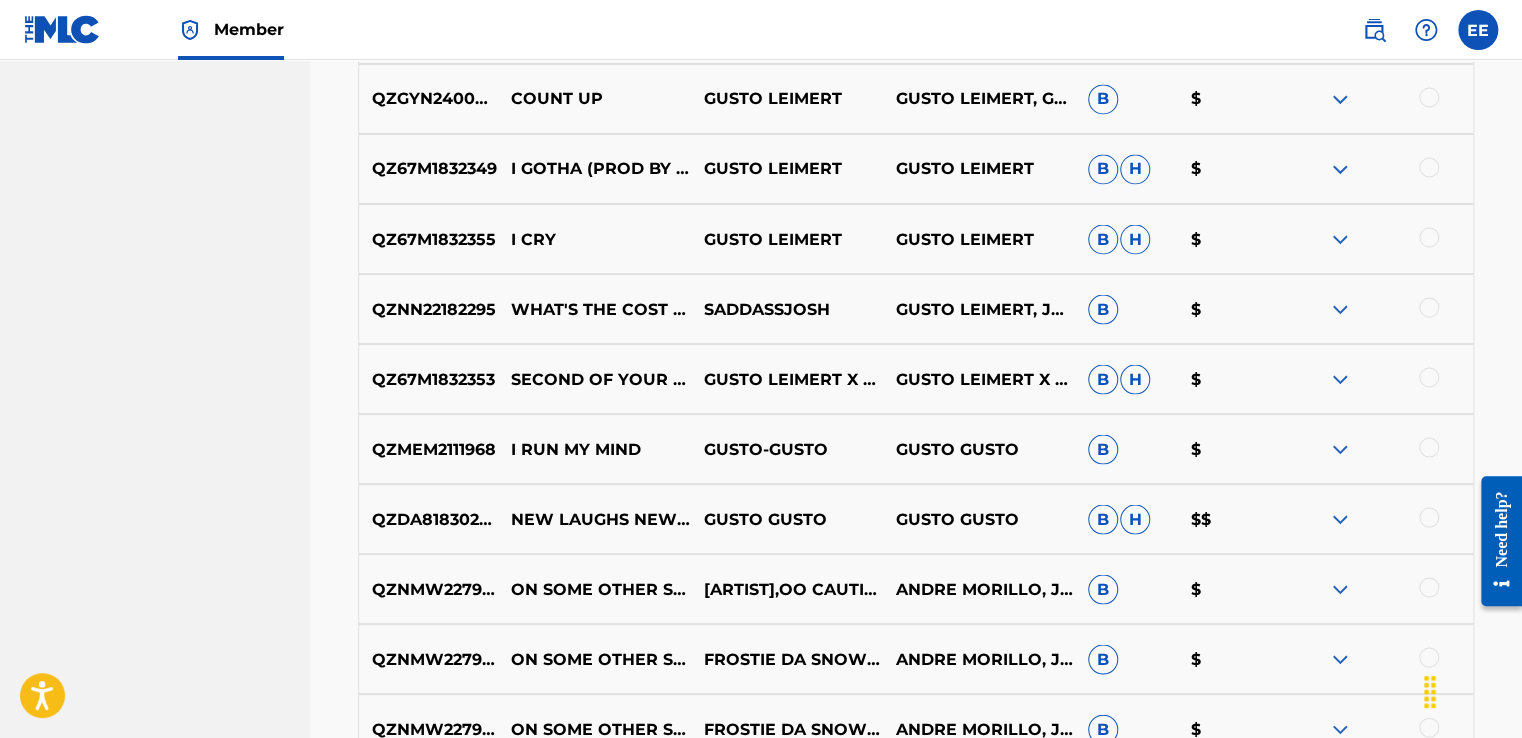 click at bounding box center (1340, 239) 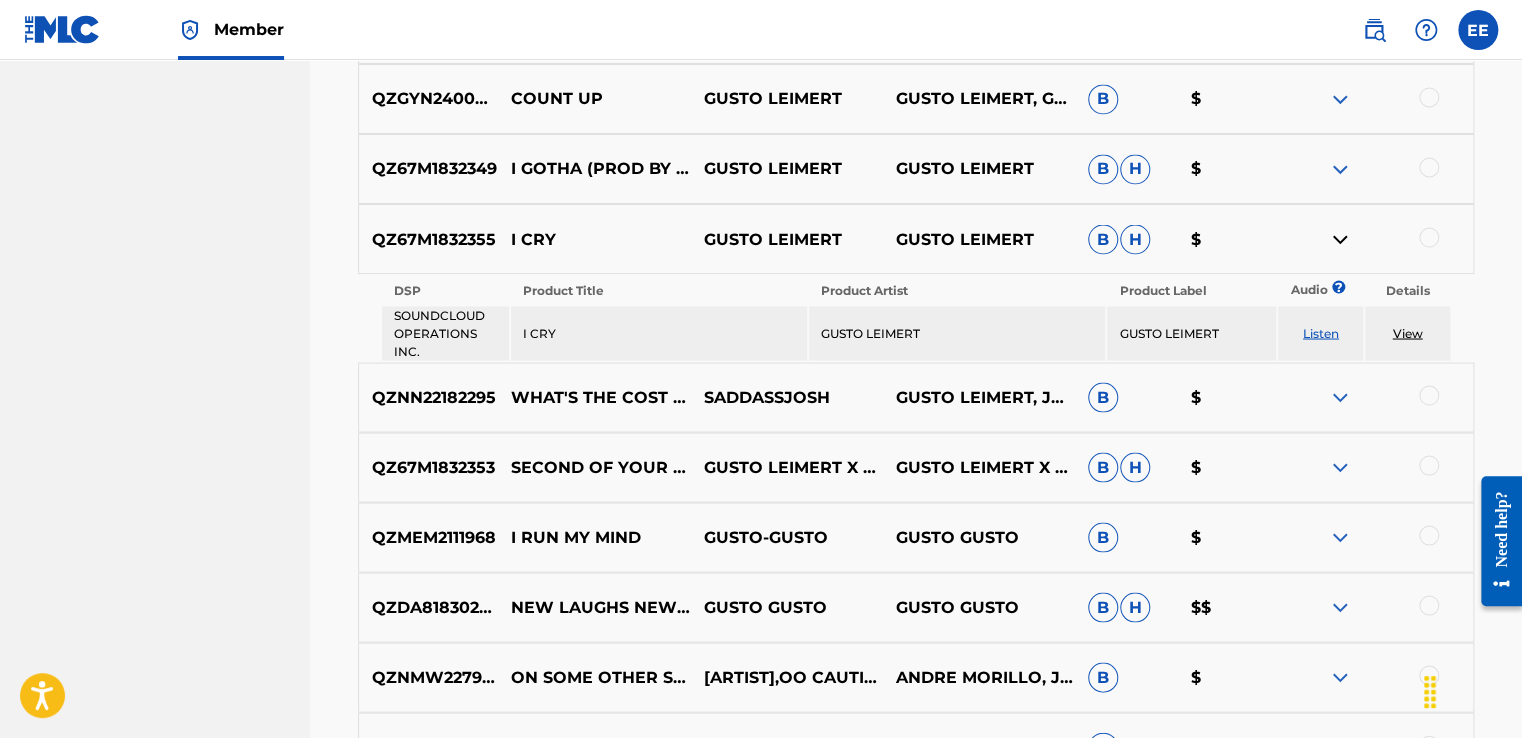 click at bounding box center (1340, 239) 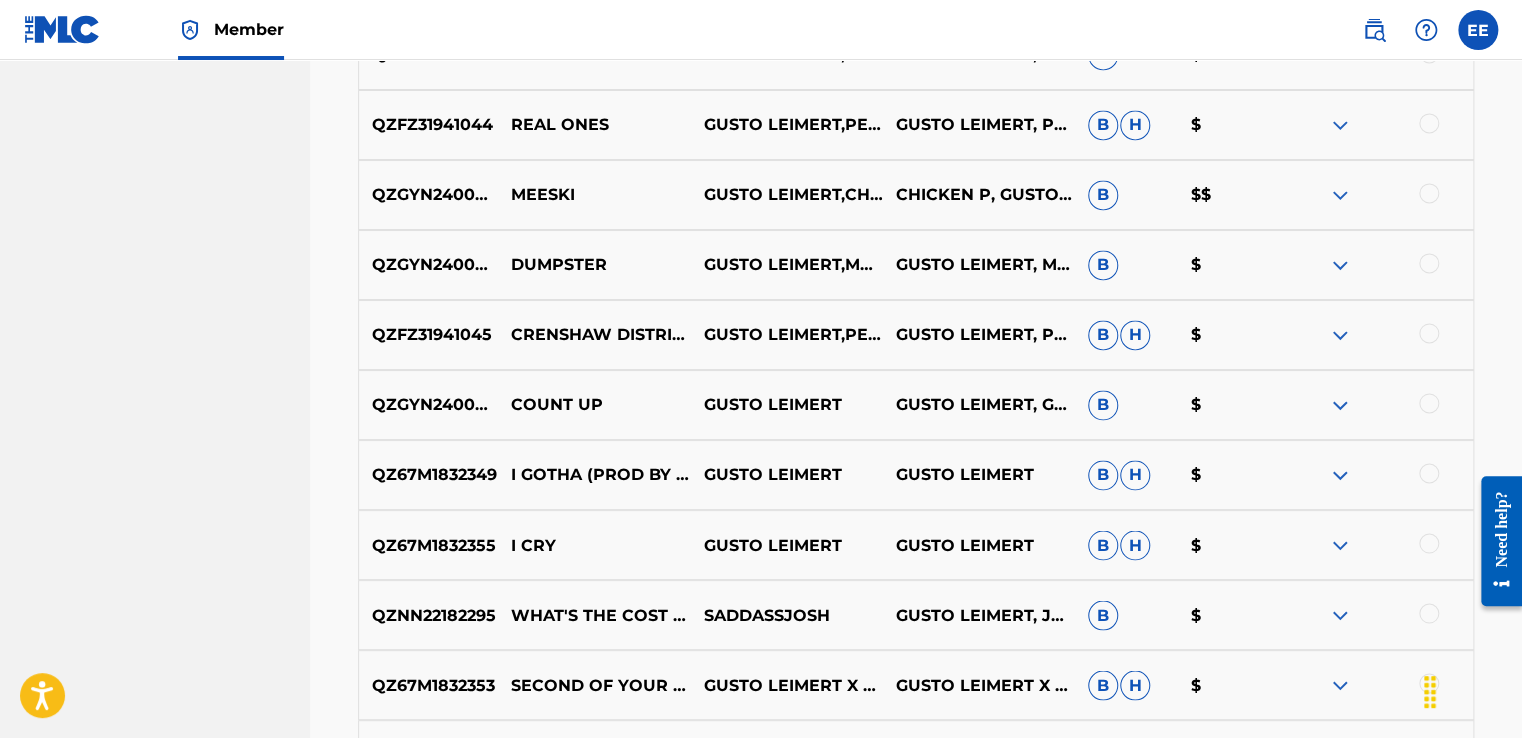 scroll, scrollTop: 4998, scrollLeft: 0, axis: vertical 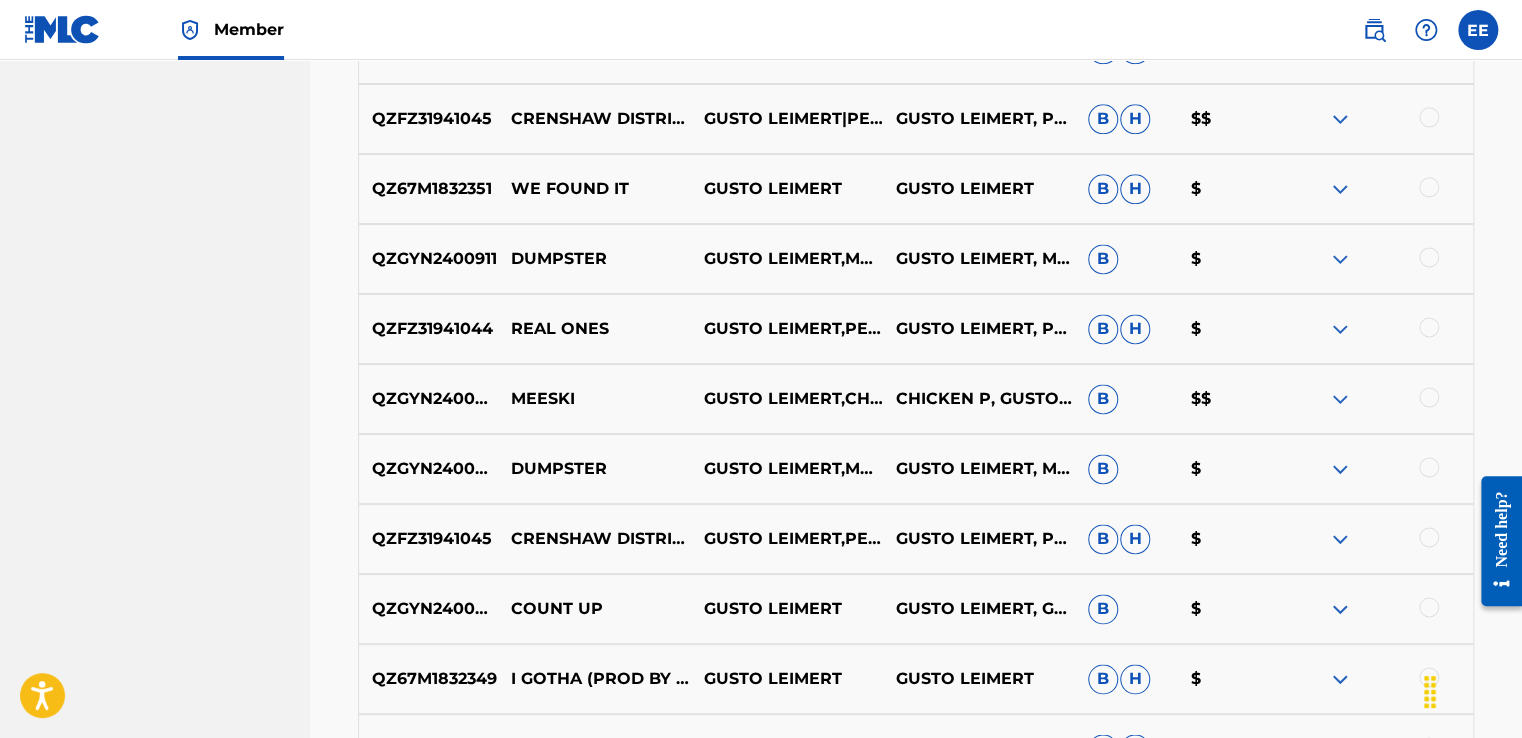 click at bounding box center (1340, 399) 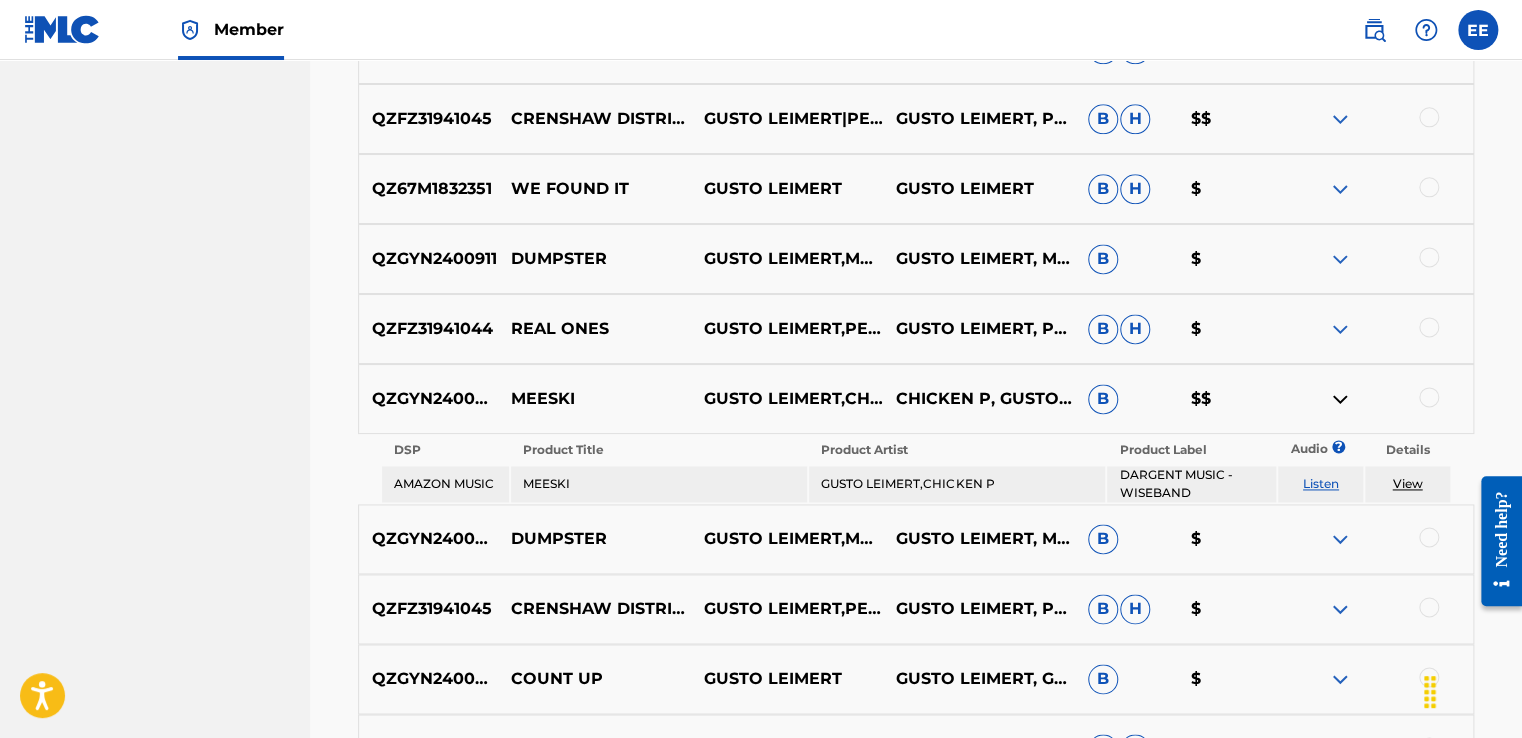 click at bounding box center [1340, 399] 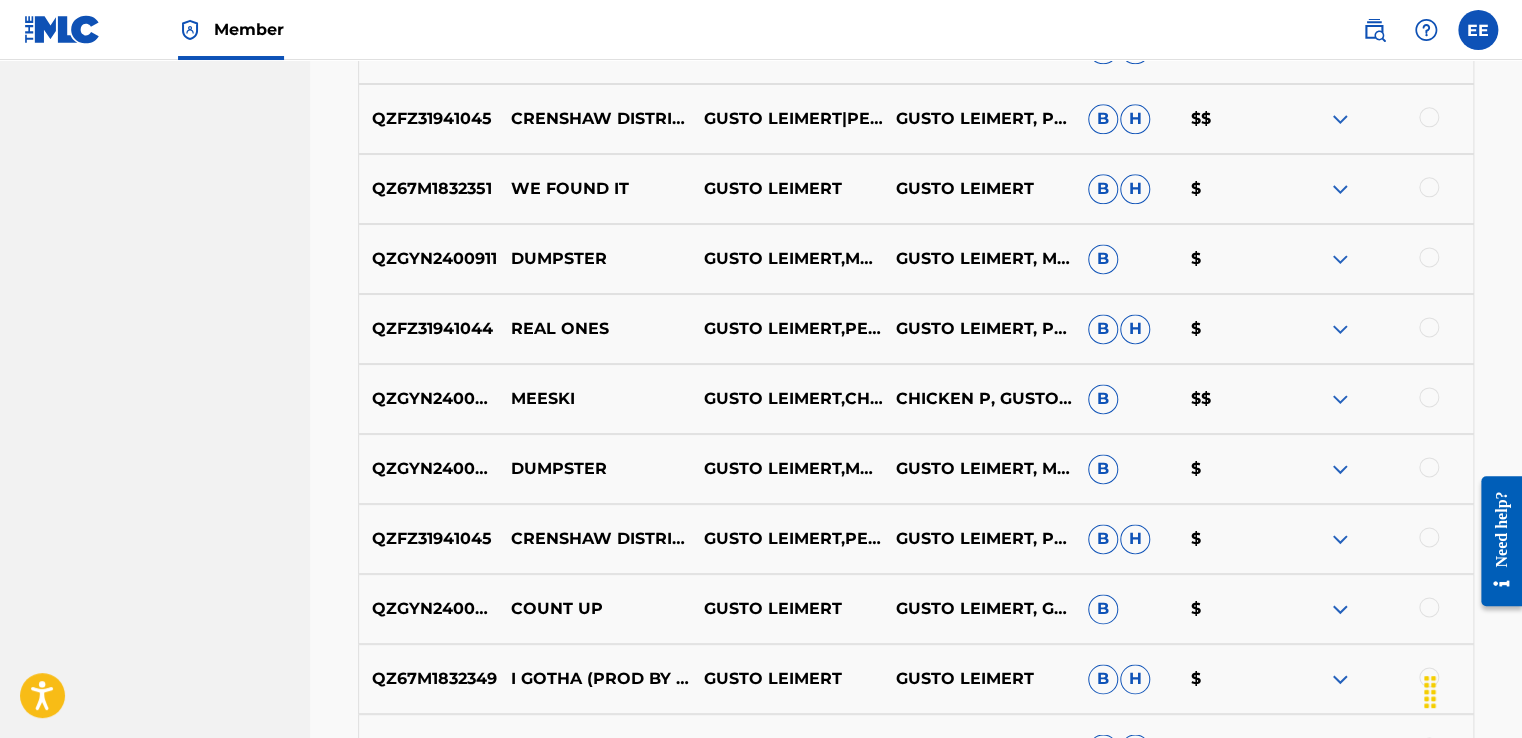 click at bounding box center (1340, 469) 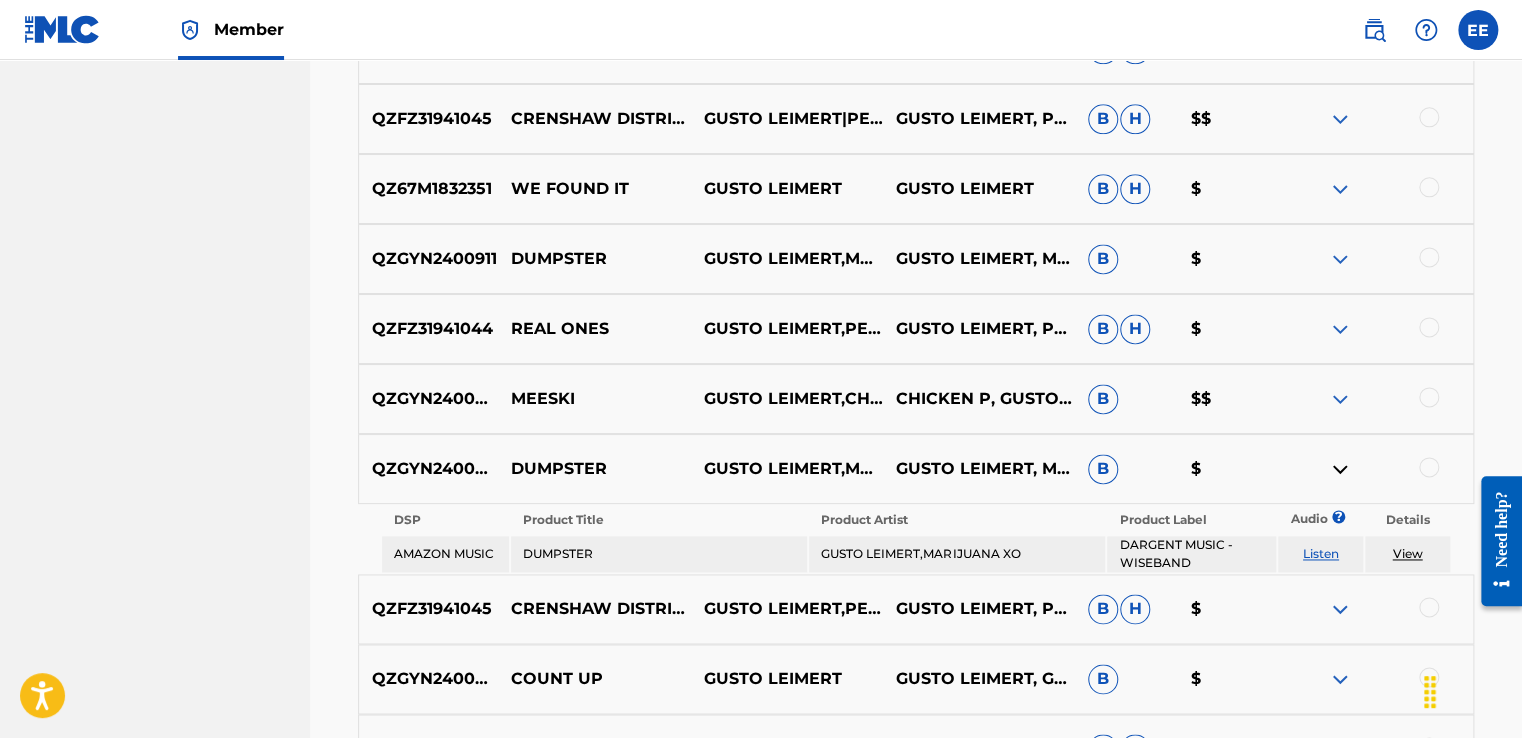 click at bounding box center (1340, 469) 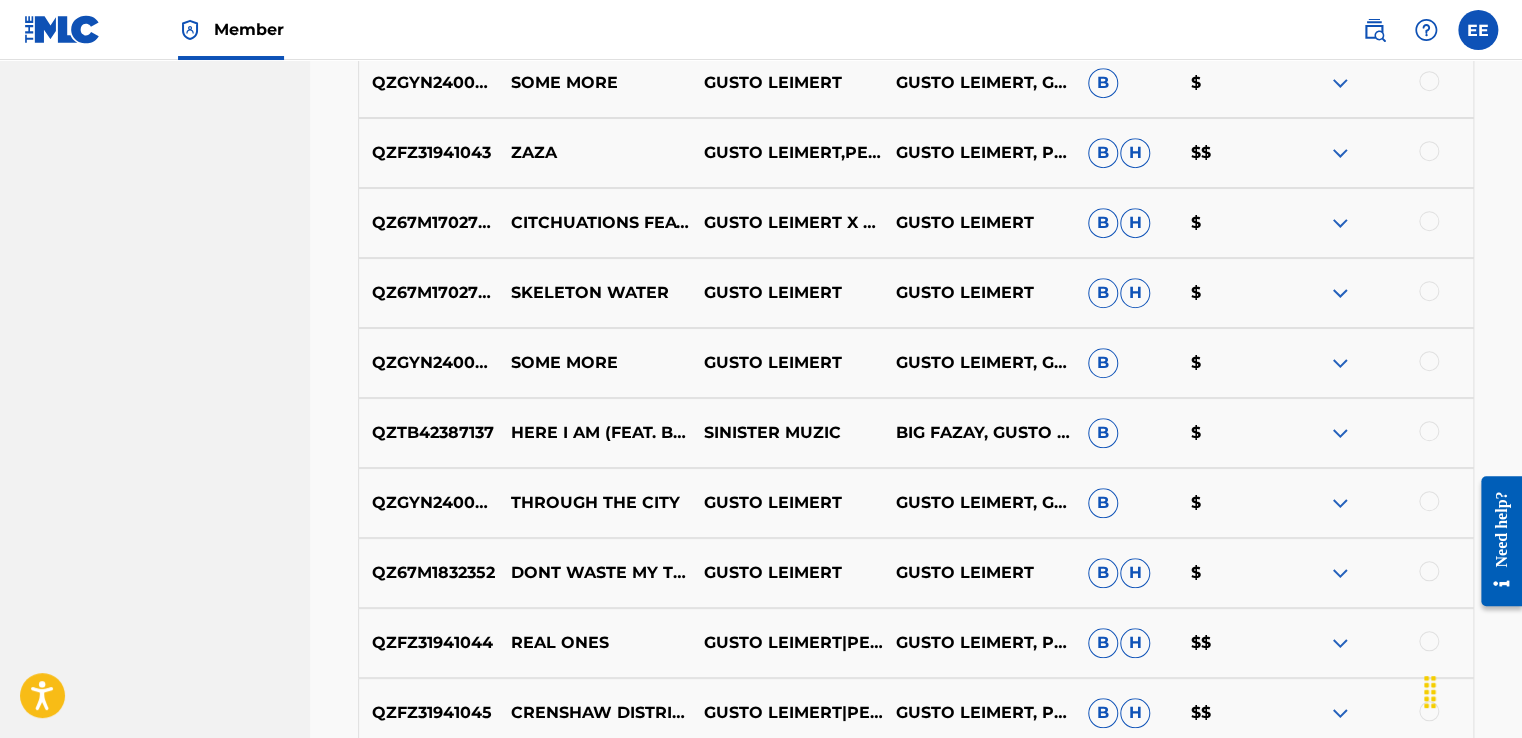 scroll, scrollTop: 4318, scrollLeft: 0, axis: vertical 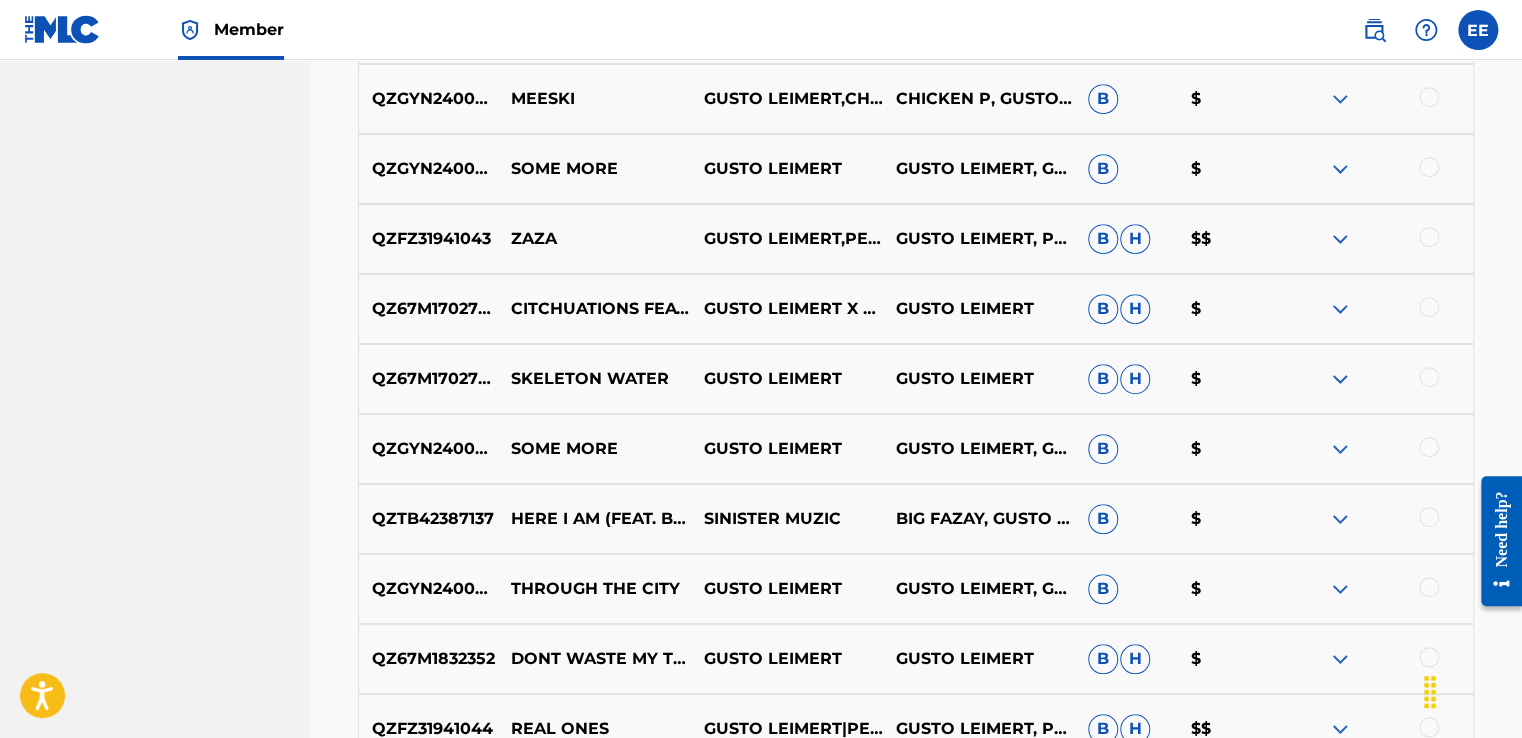click at bounding box center [1340, 589] 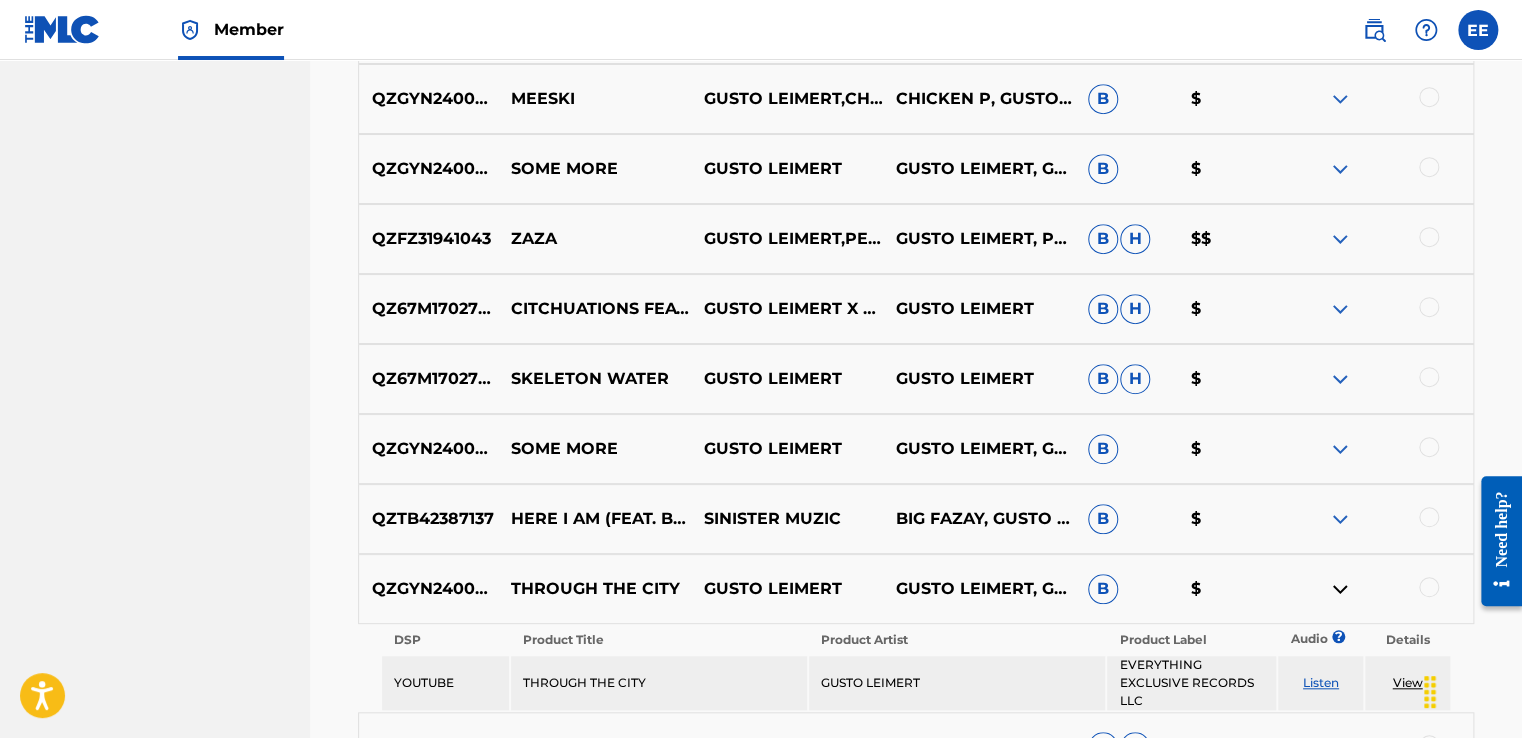 click at bounding box center [1340, 589] 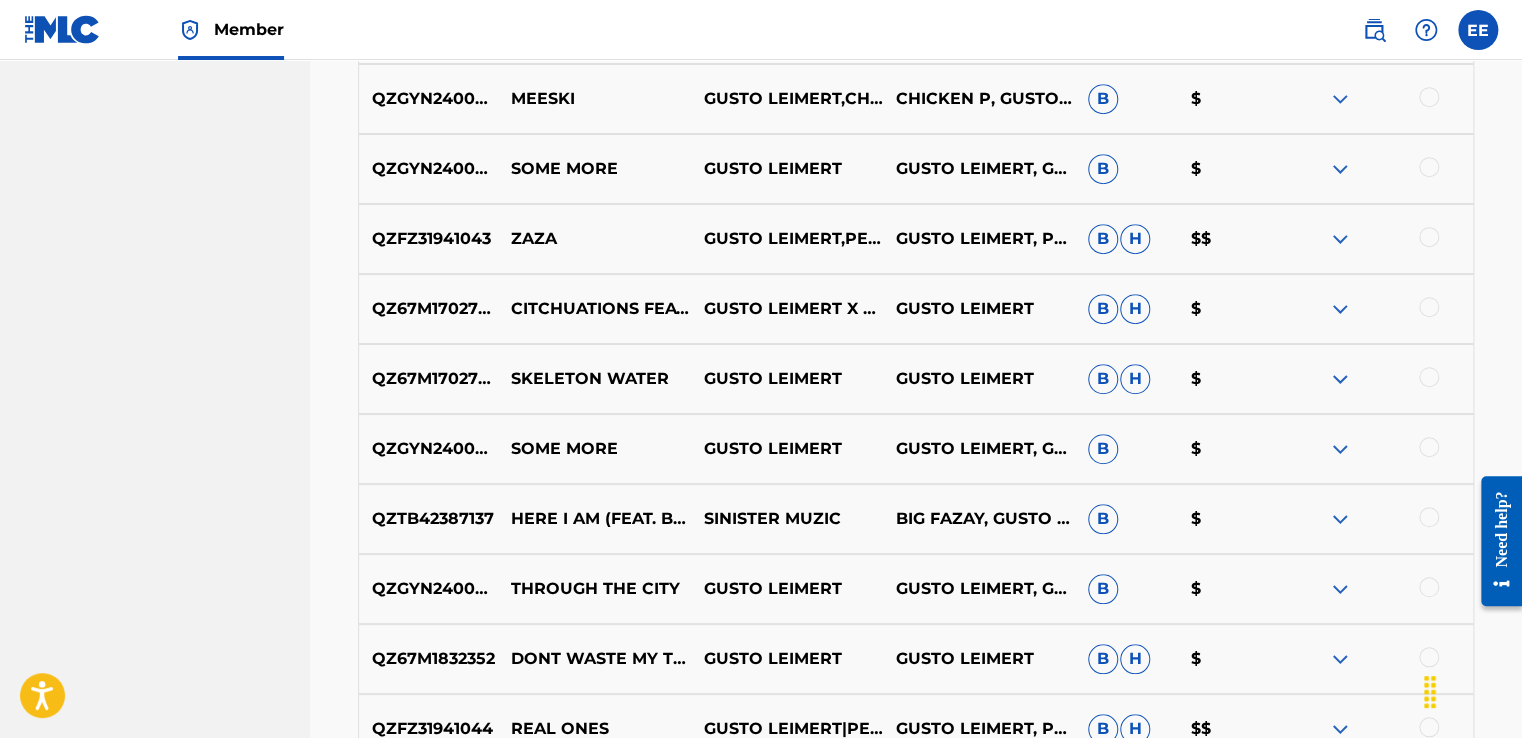 click at bounding box center [1340, 99] 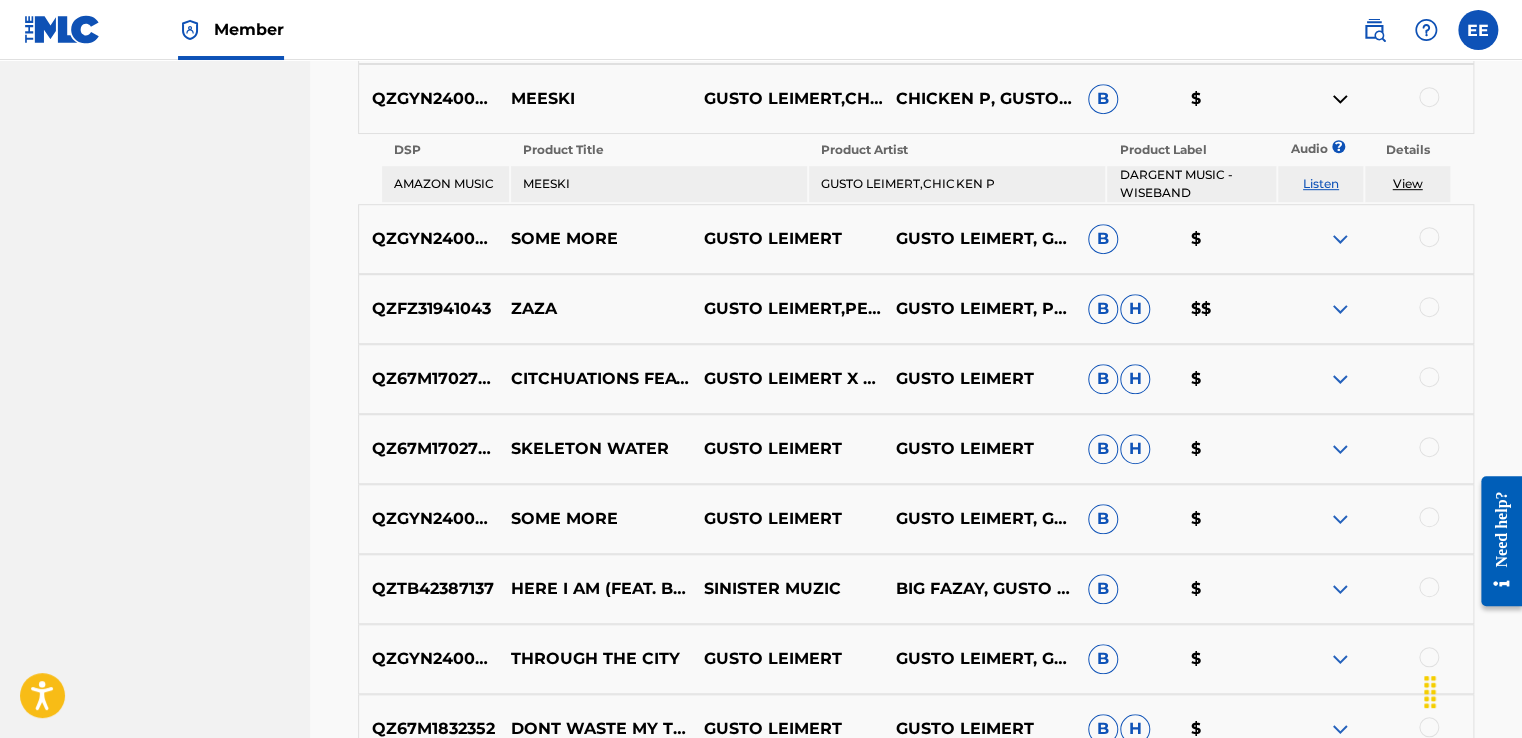 click at bounding box center [1340, 99] 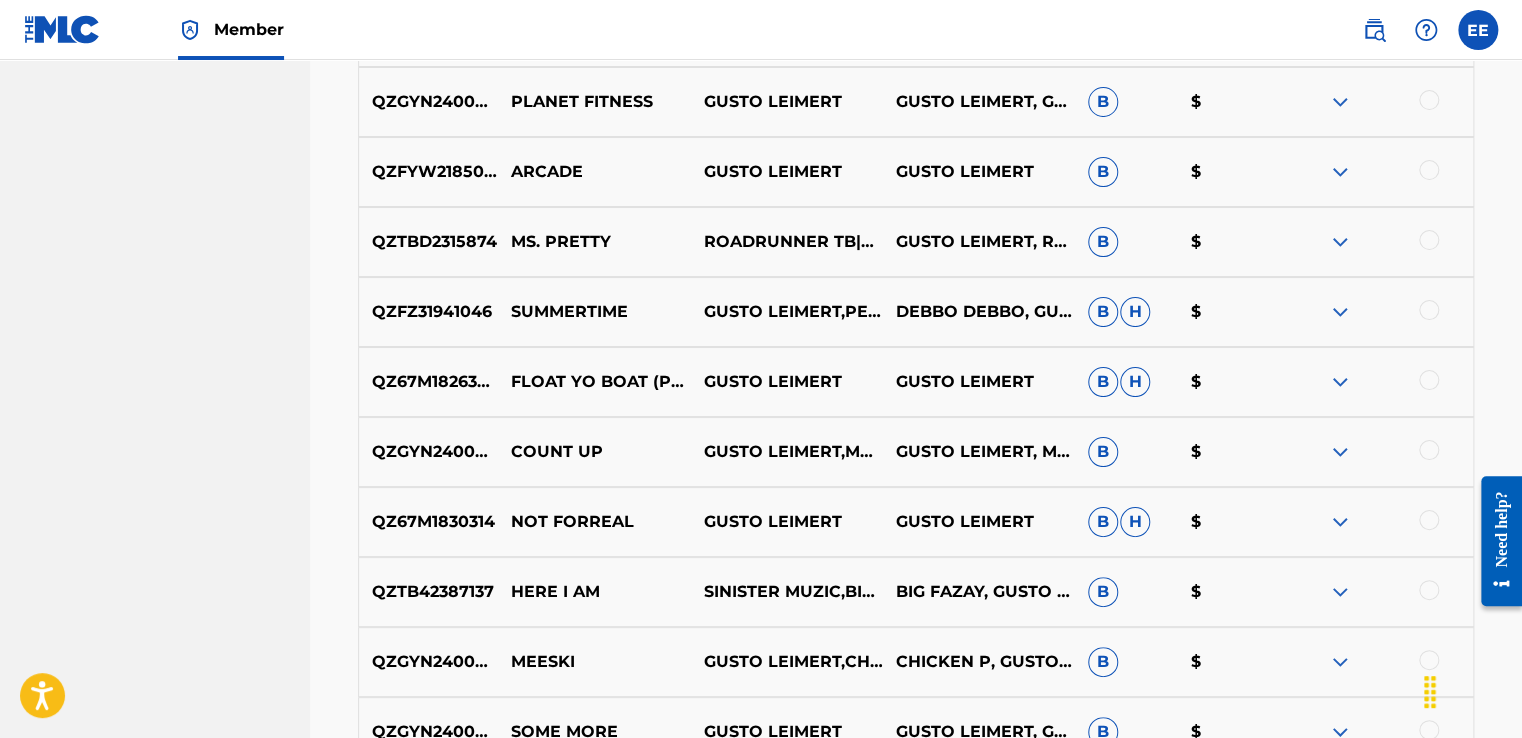 scroll, scrollTop: 3718, scrollLeft: 0, axis: vertical 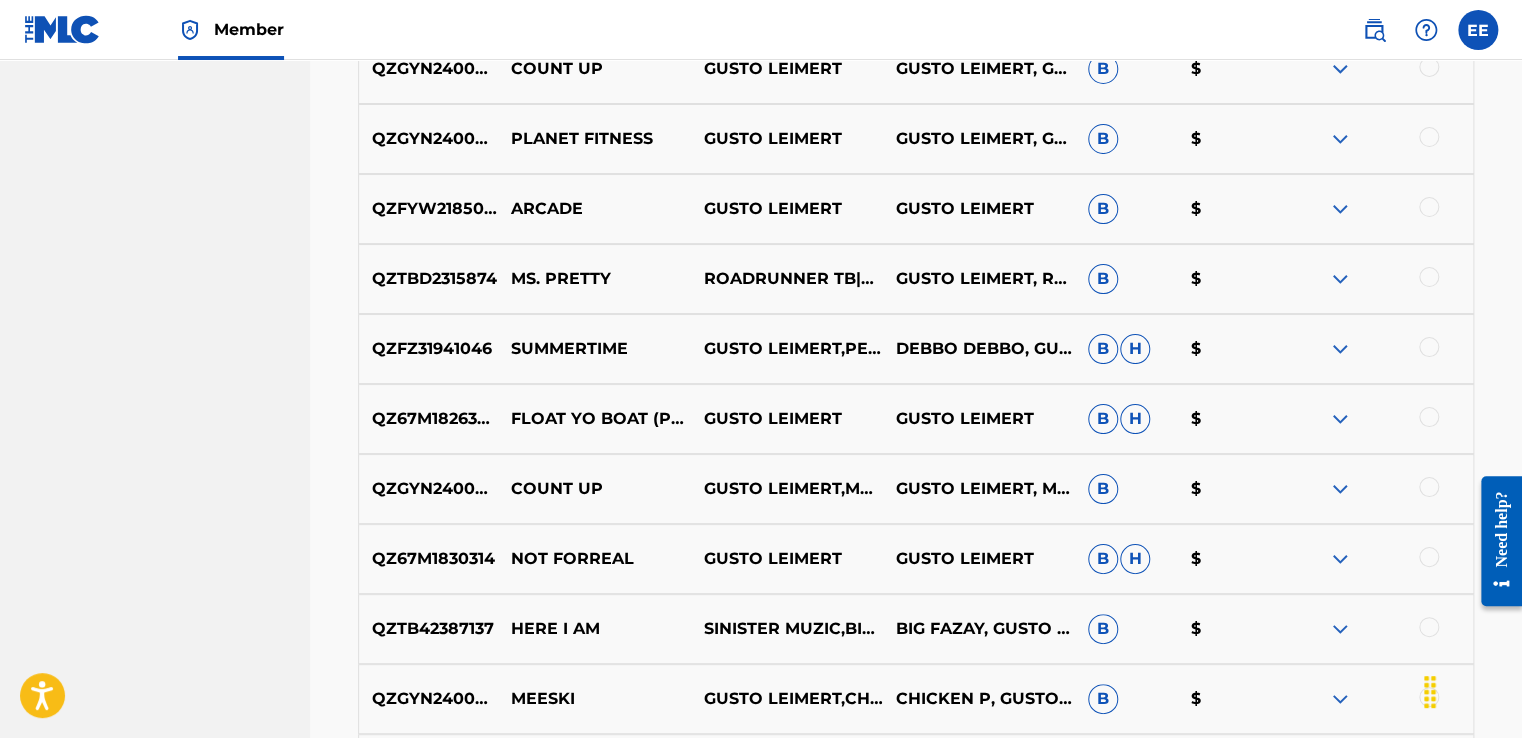 click at bounding box center (1340, 279) 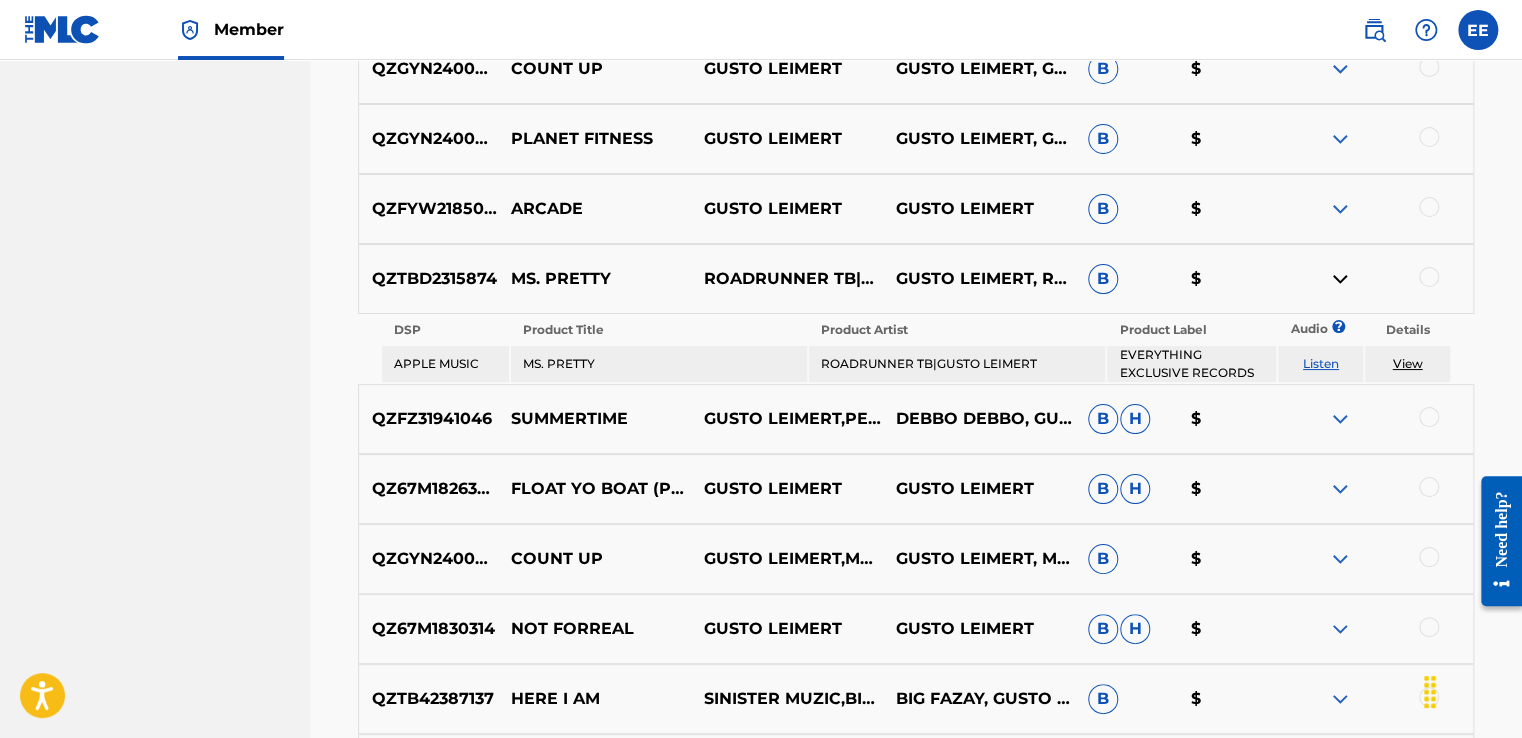 click at bounding box center [1340, 279] 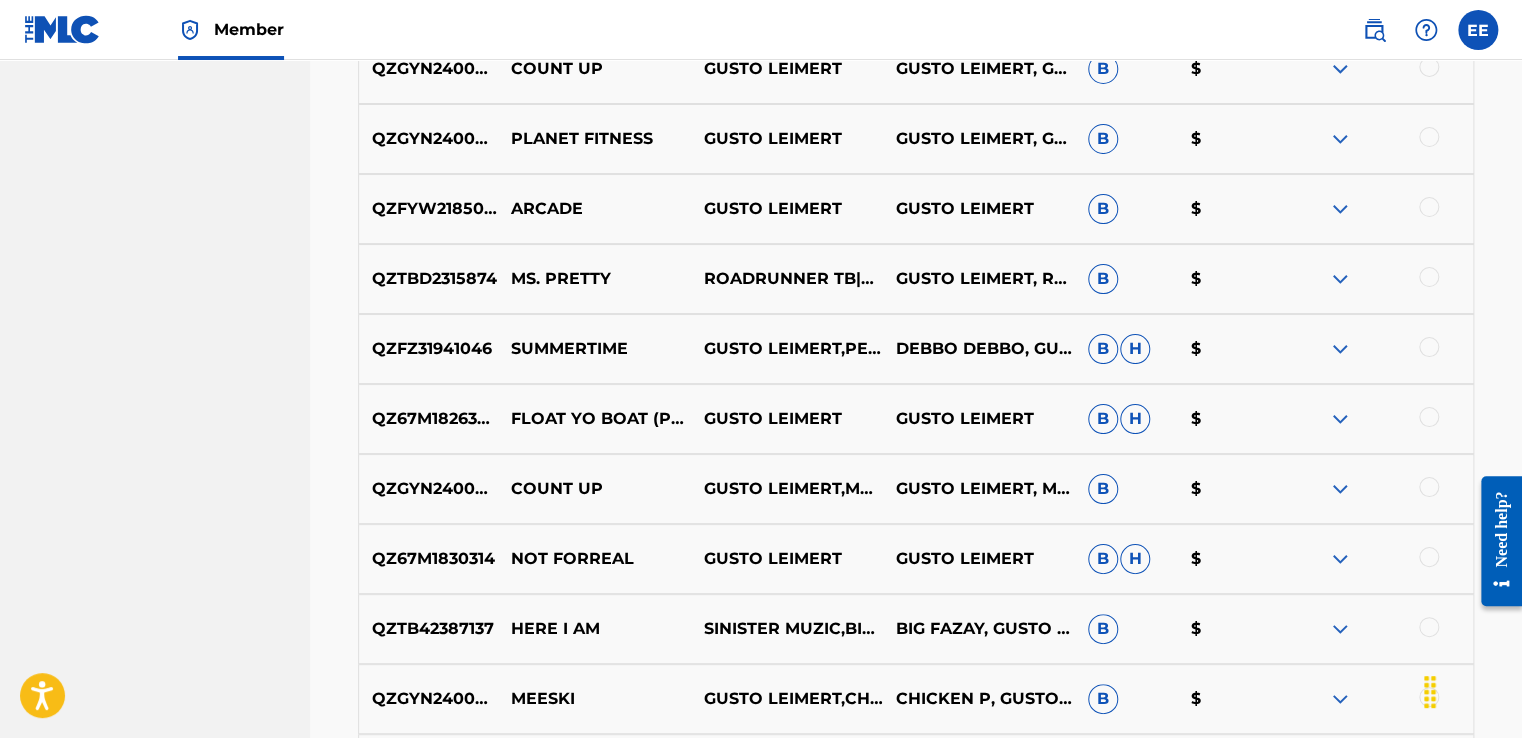 click at bounding box center [1340, 139] 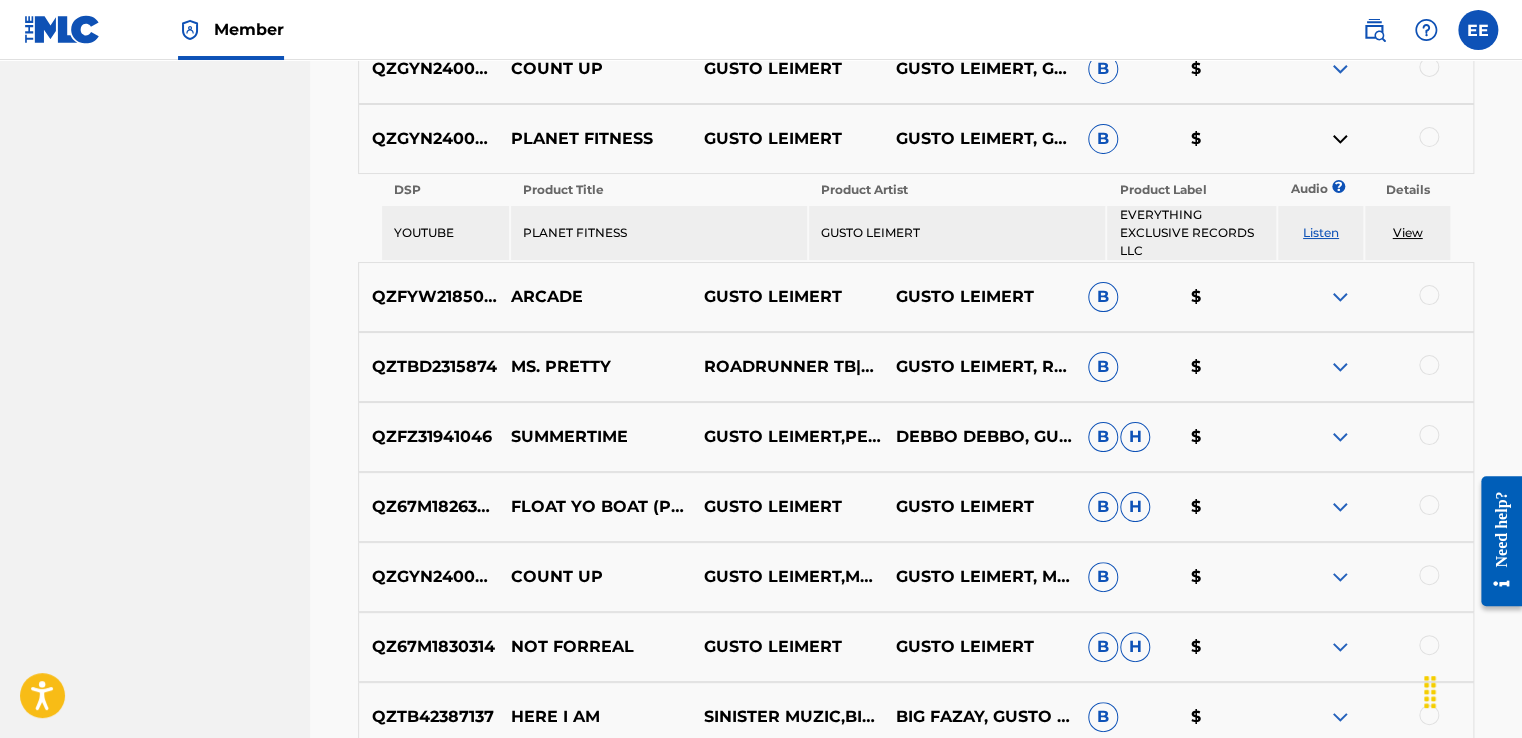 click at bounding box center [1340, 139] 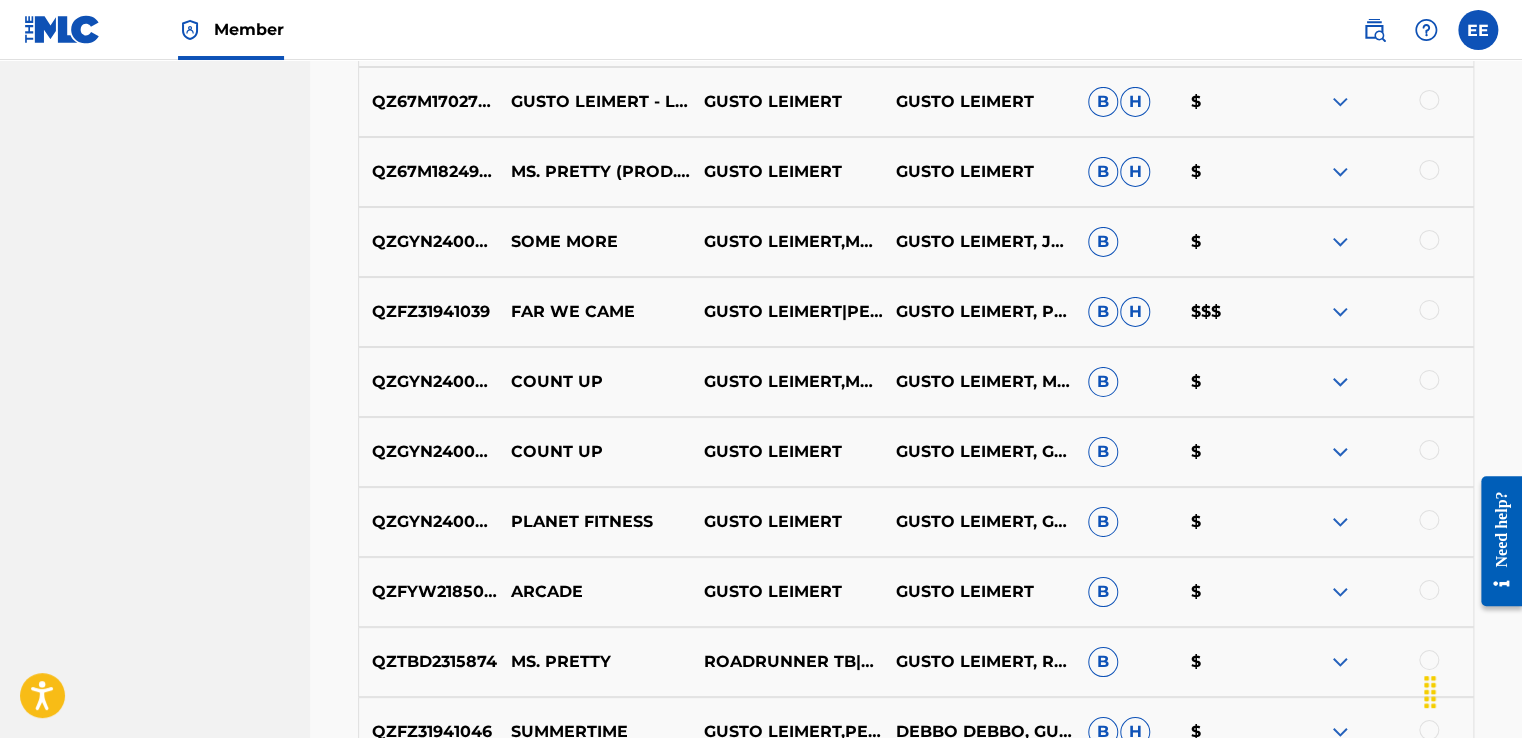 scroll, scrollTop: 3358, scrollLeft: 0, axis: vertical 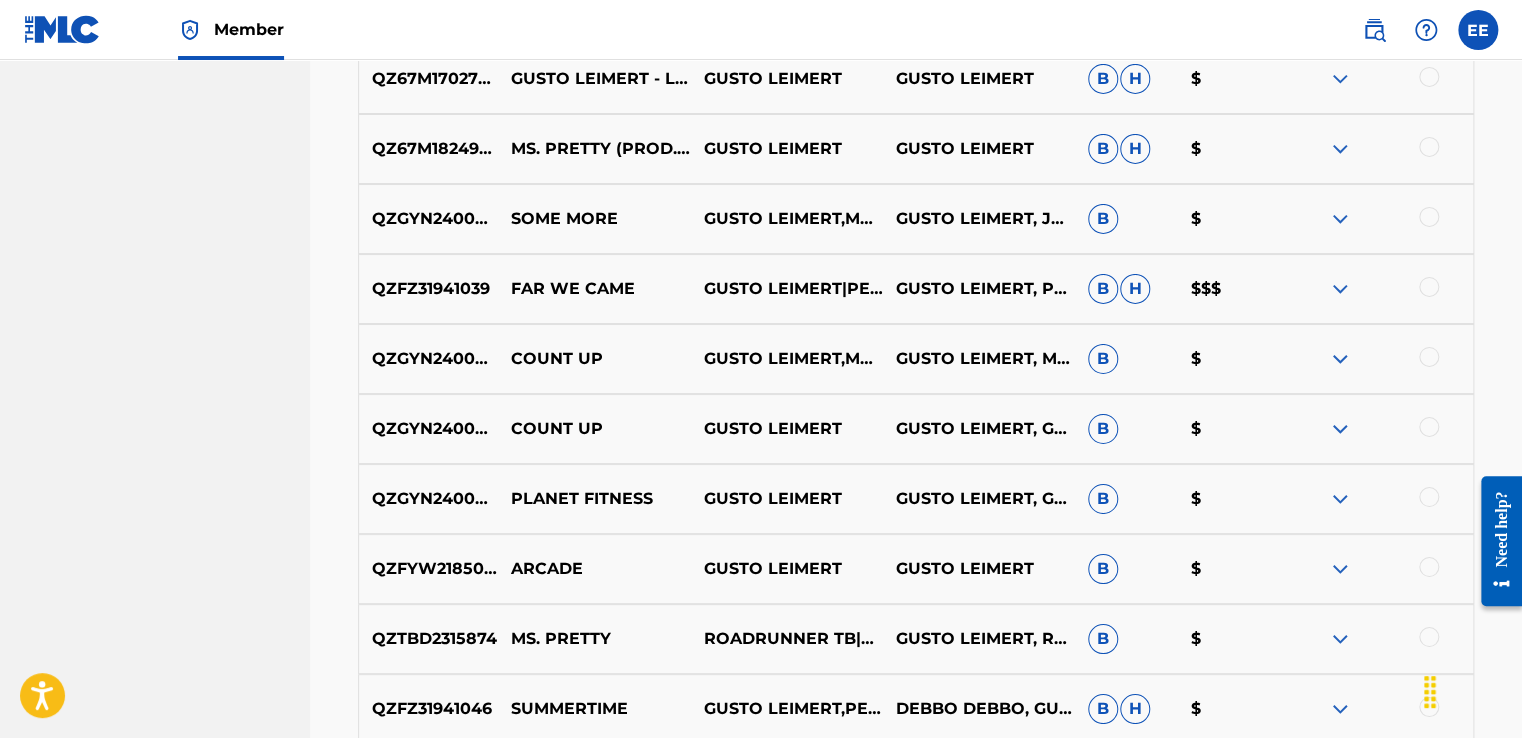 click at bounding box center [1340, 149] 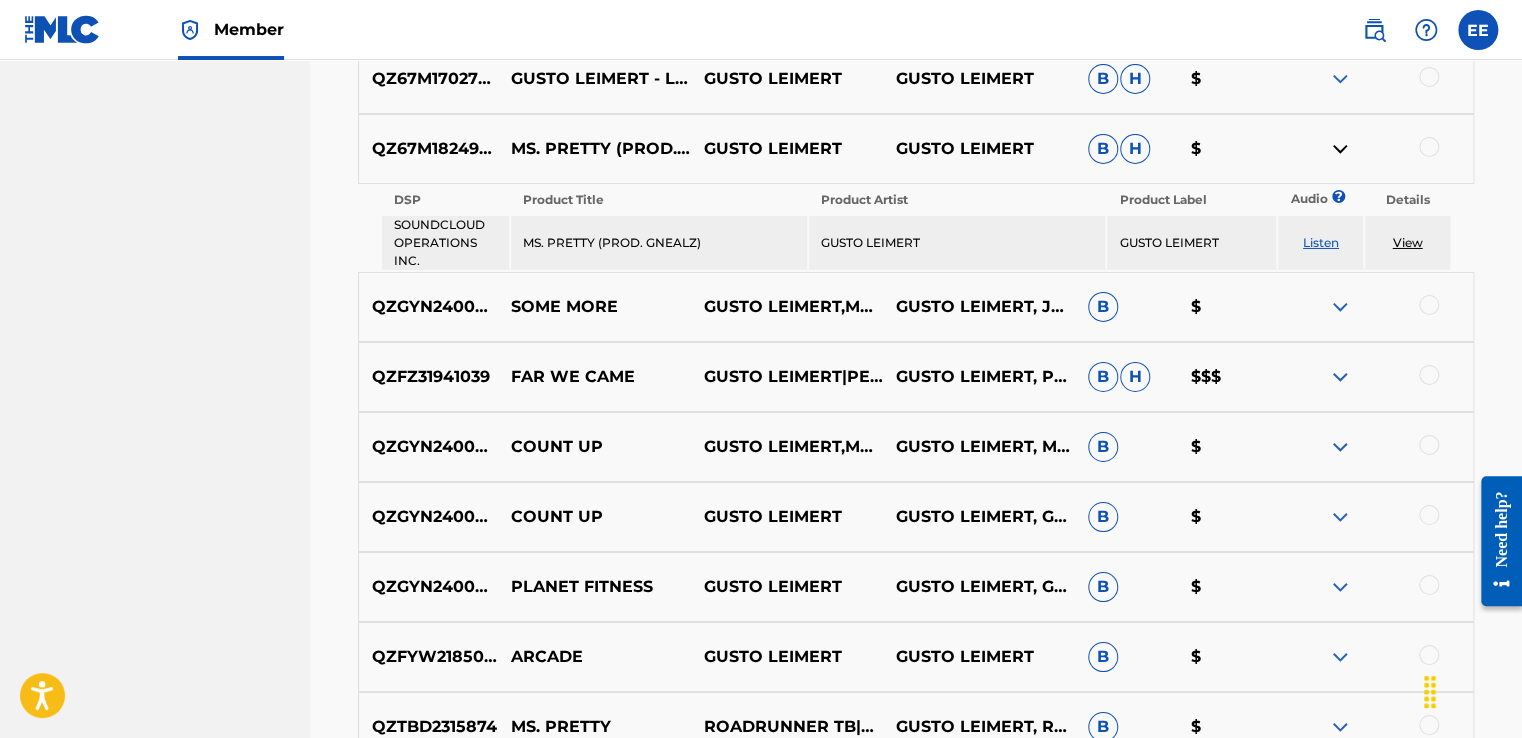 click at bounding box center (1340, 79) 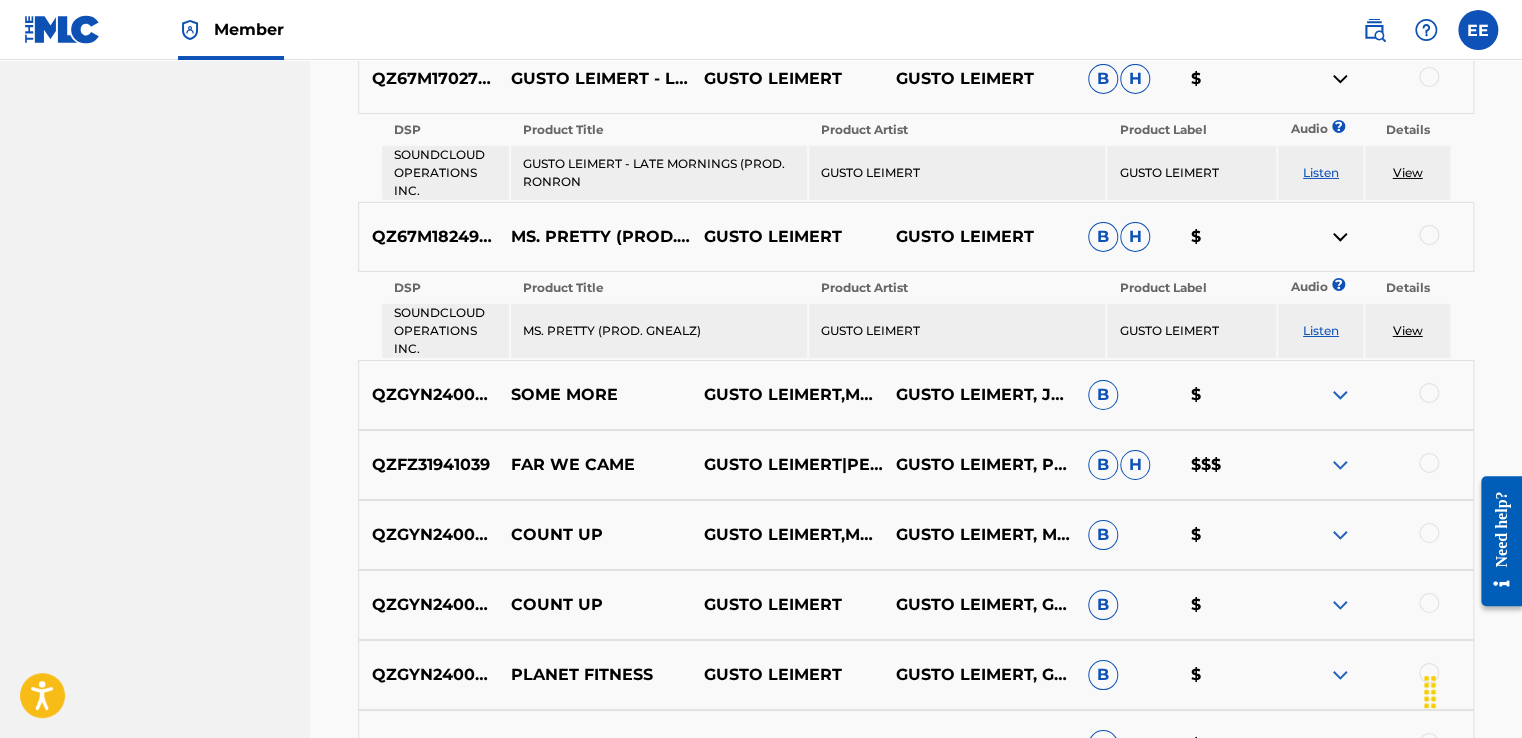 click at bounding box center [1340, 79] 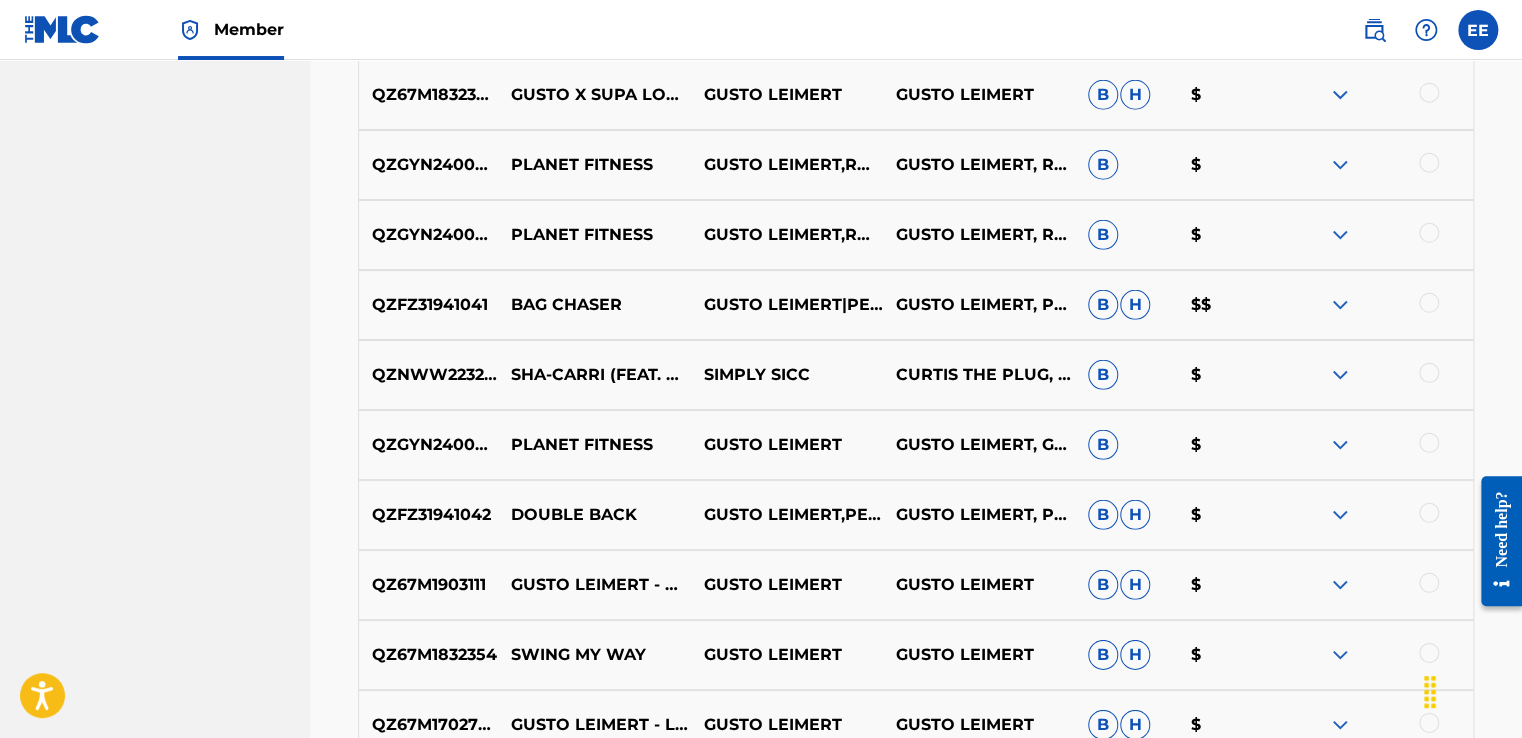 scroll, scrollTop: 2066, scrollLeft: 0, axis: vertical 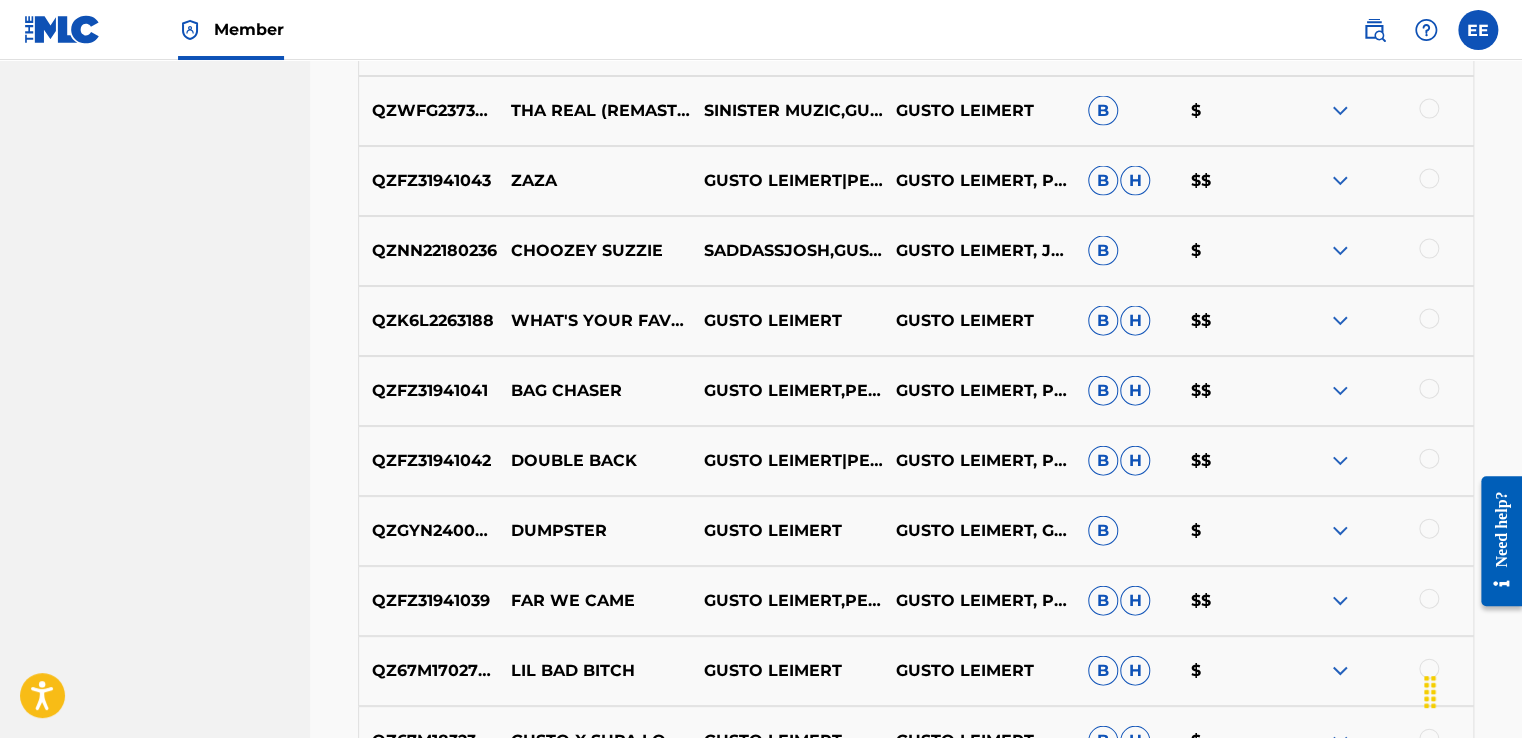 click at bounding box center (1340, 321) 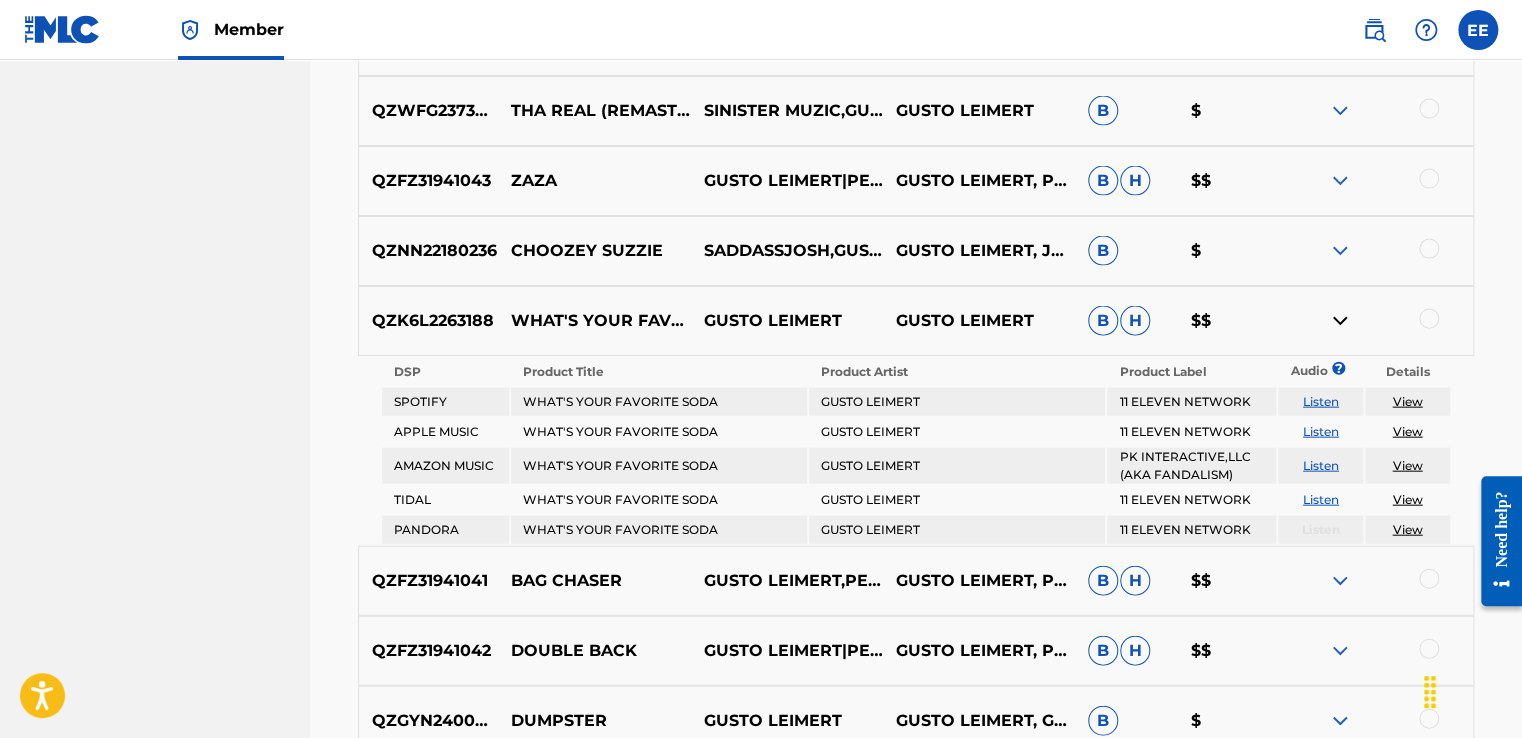 click at bounding box center [1340, 321] 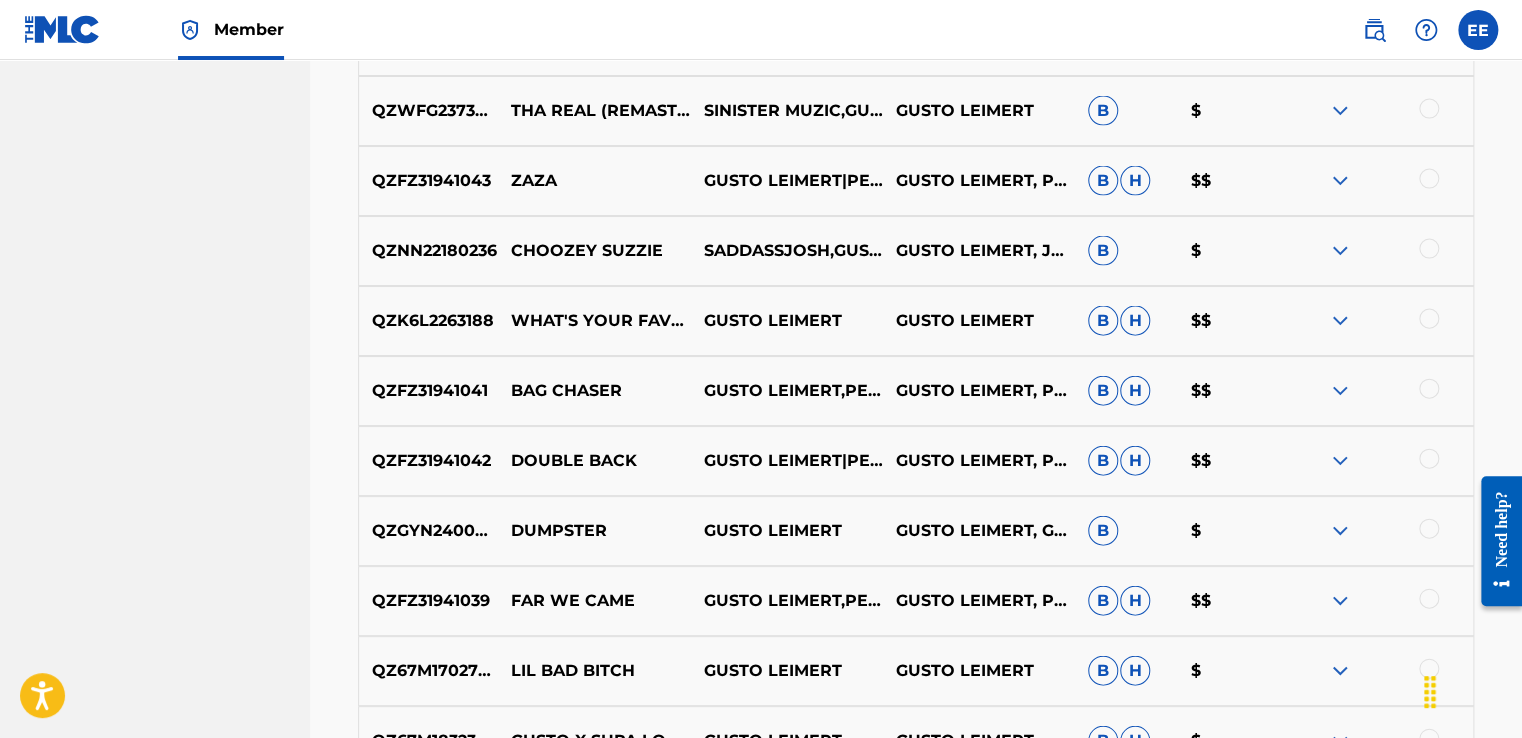 click at bounding box center [1340, 181] 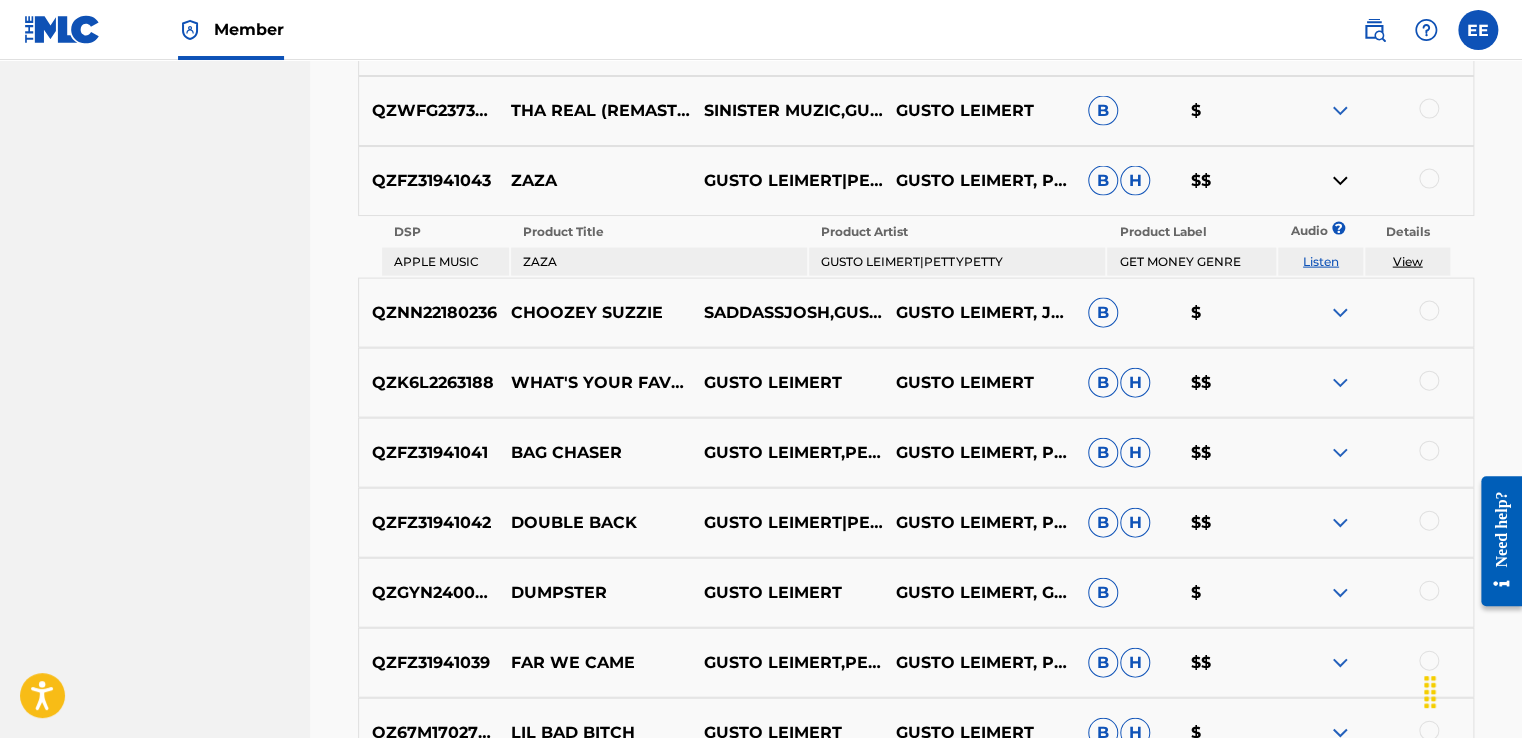click at bounding box center (1340, 181) 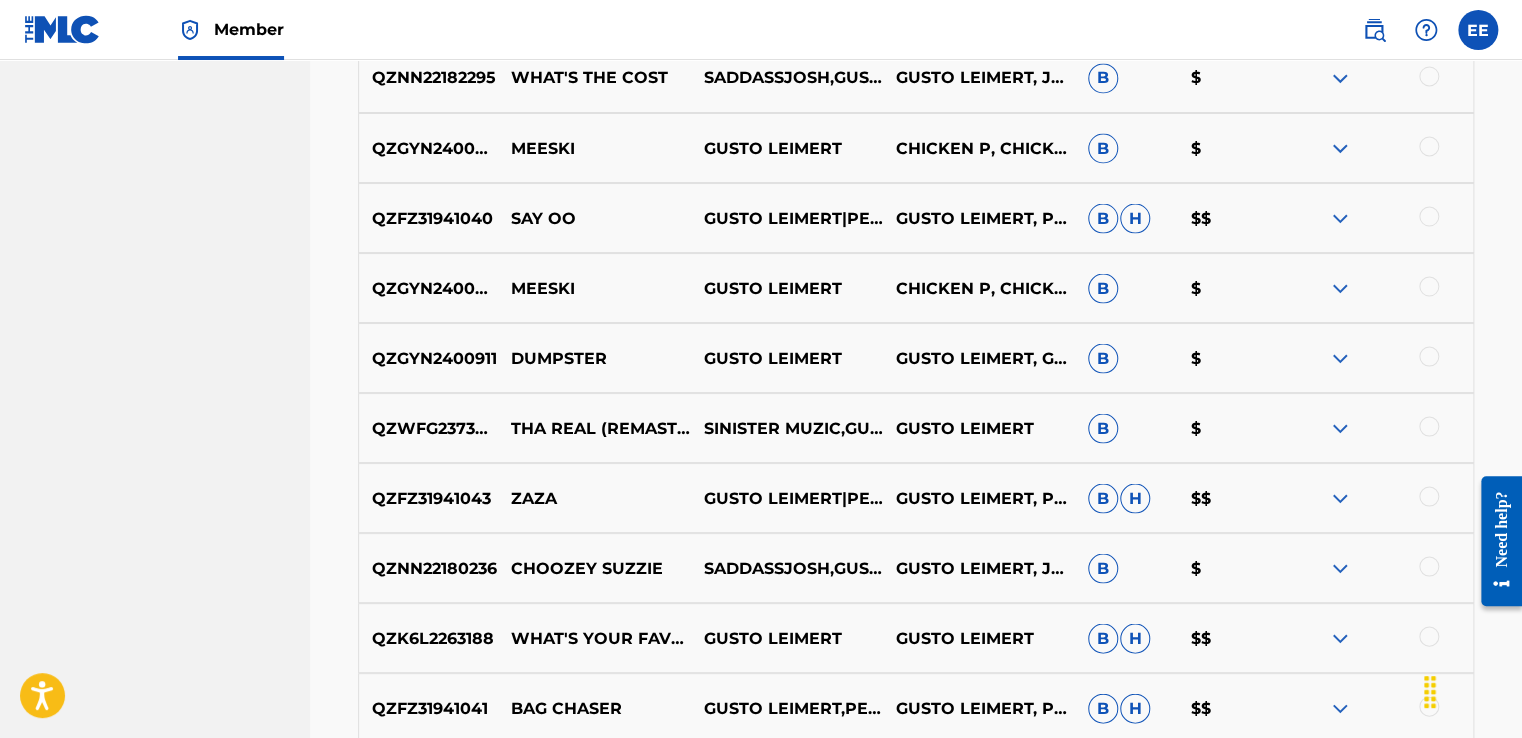 scroll, scrollTop: 1646, scrollLeft: 0, axis: vertical 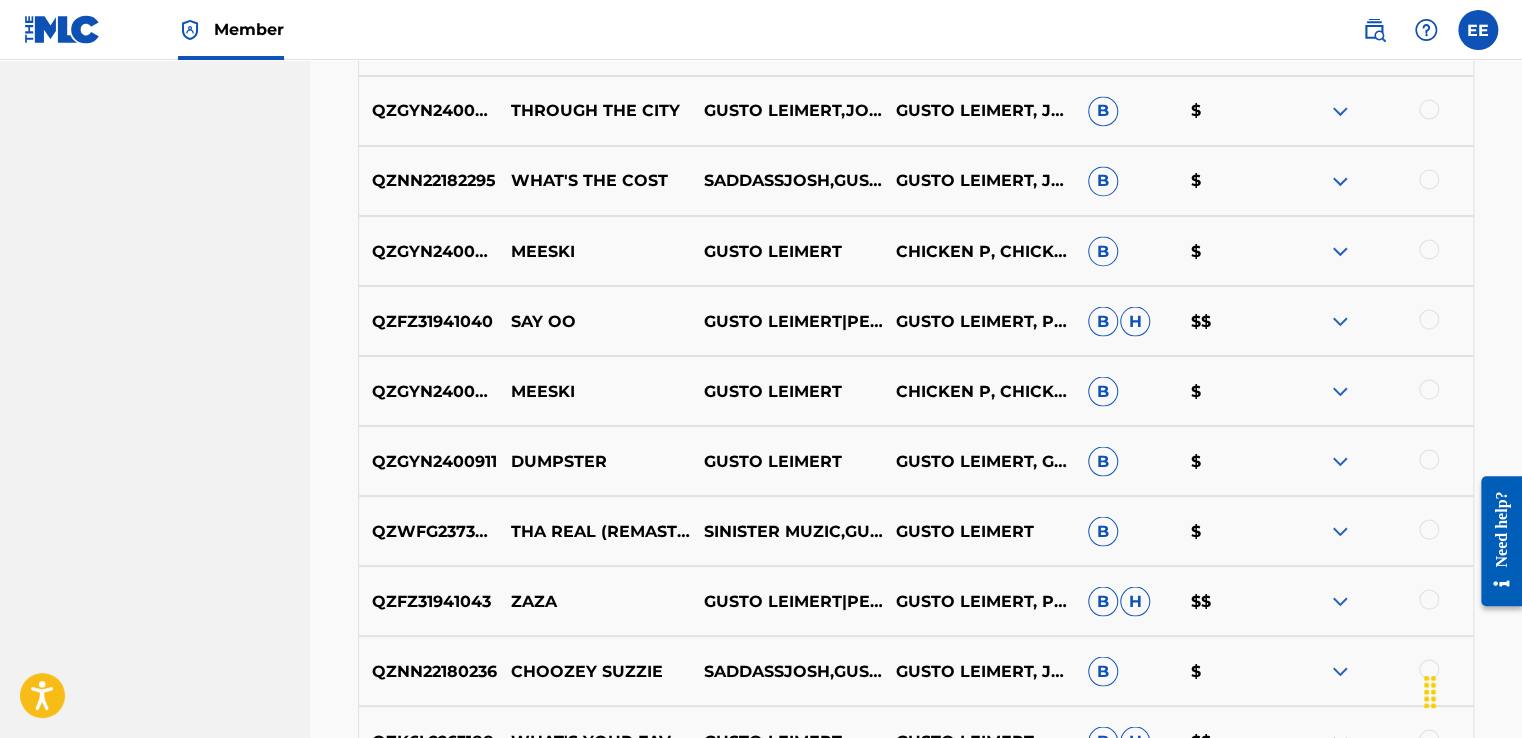 click at bounding box center [1340, 251] 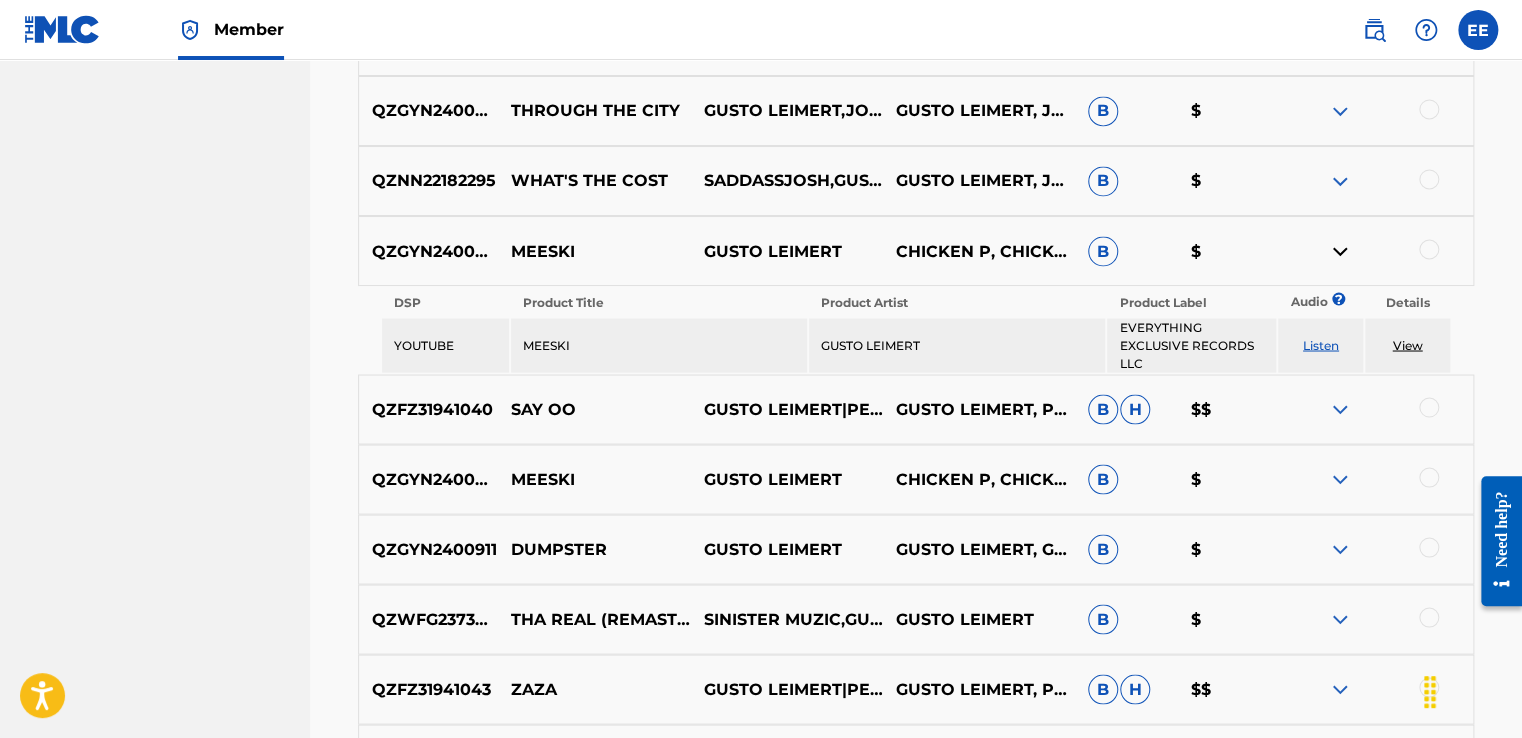 click at bounding box center (1340, 251) 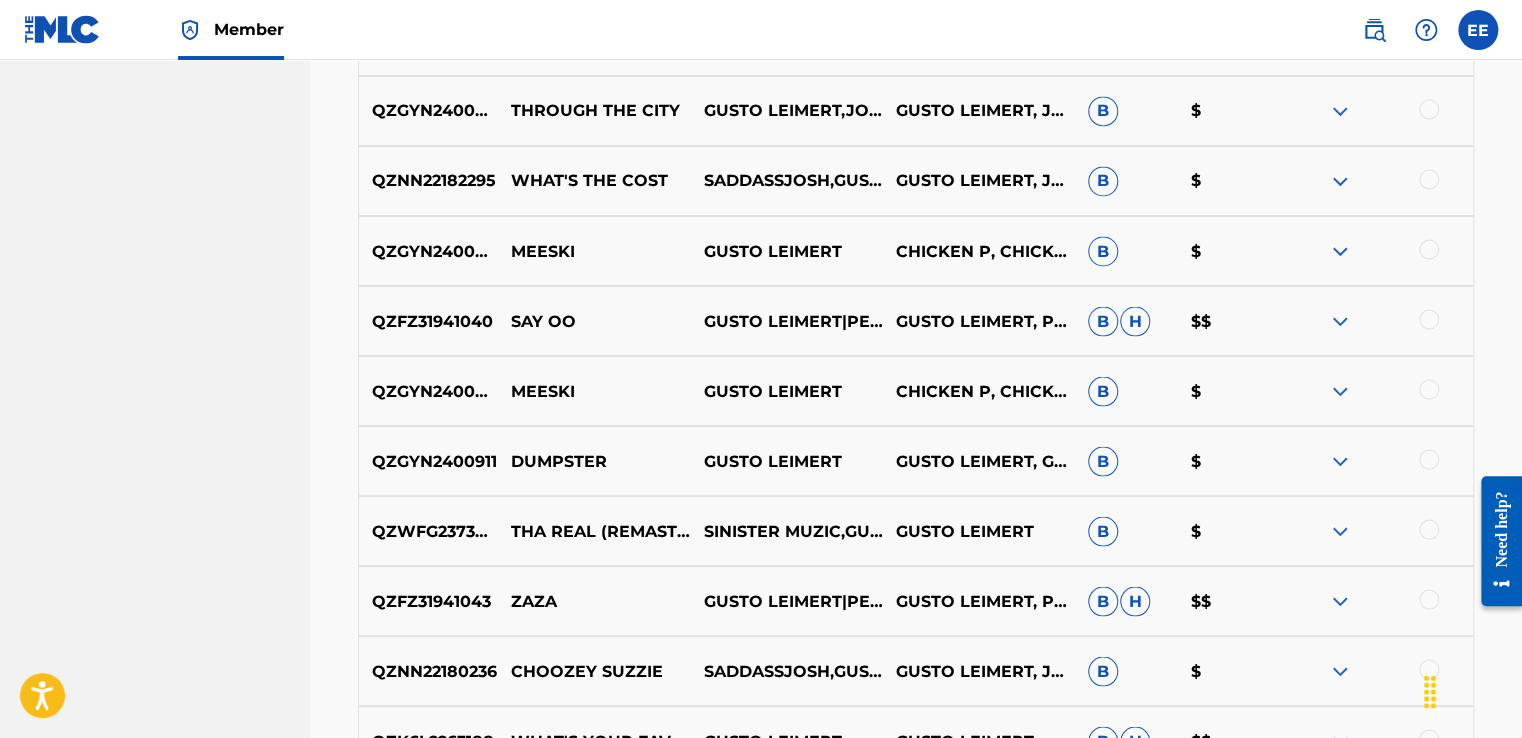 click at bounding box center [1340, 391] 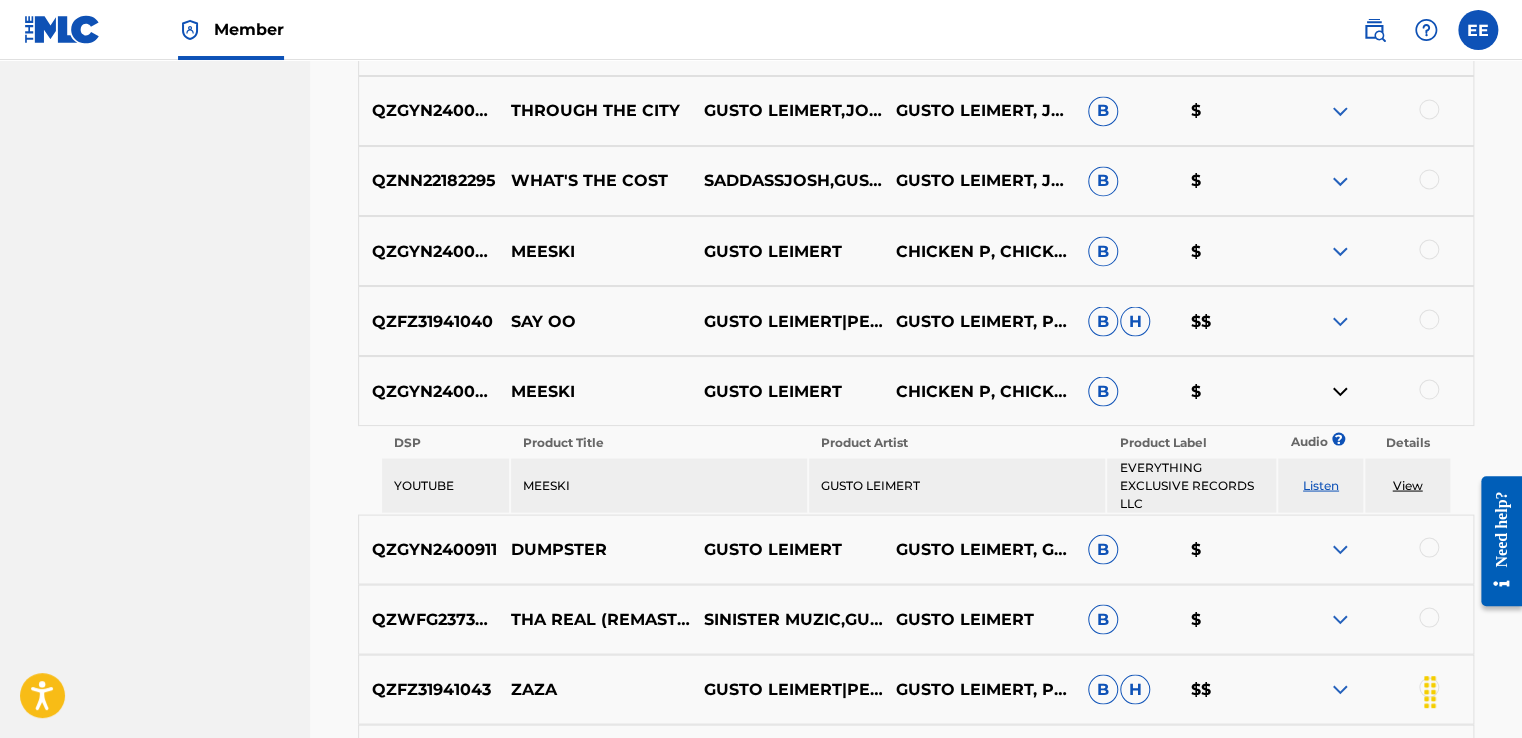 click at bounding box center (1340, 391) 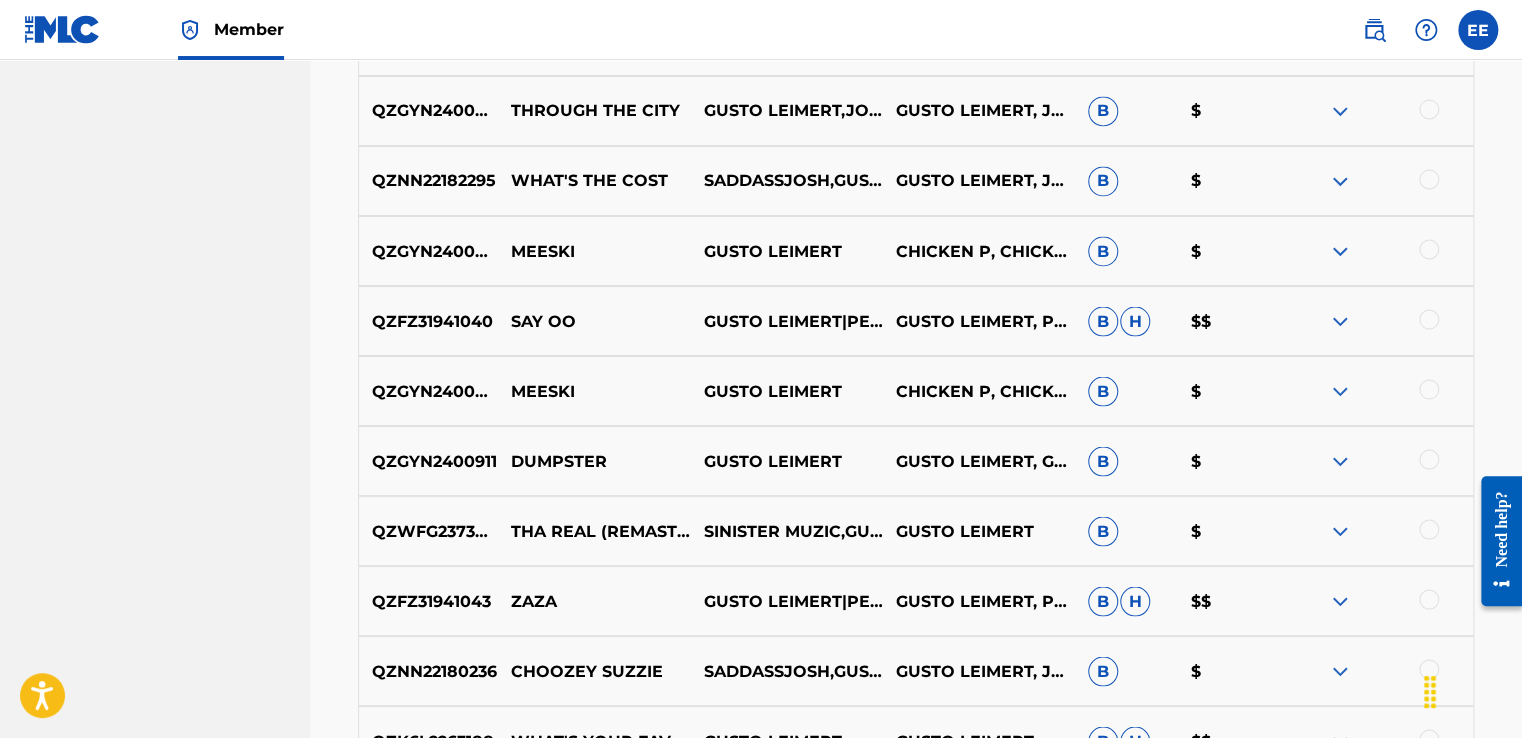 click at bounding box center (1340, 461) 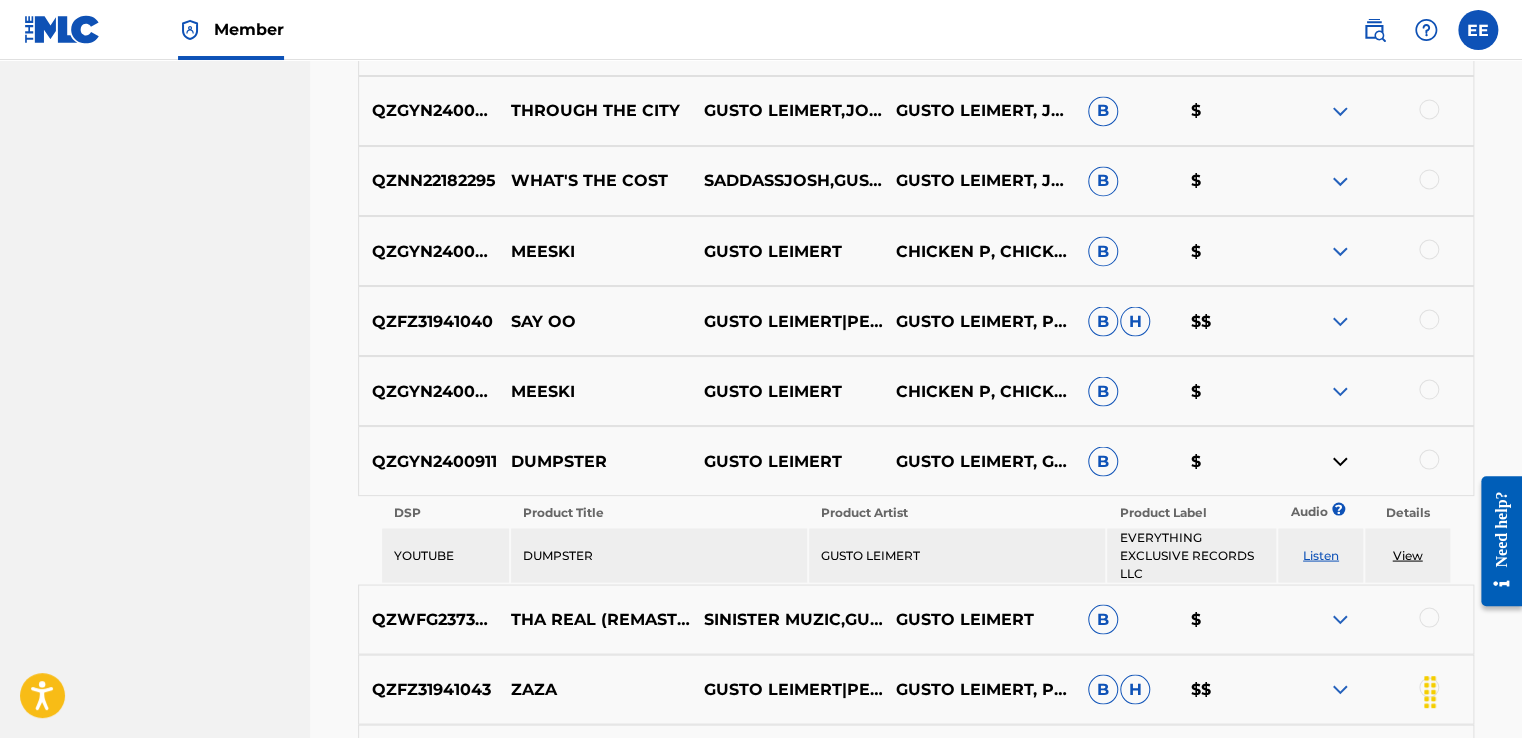click at bounding box center [1340, 461] 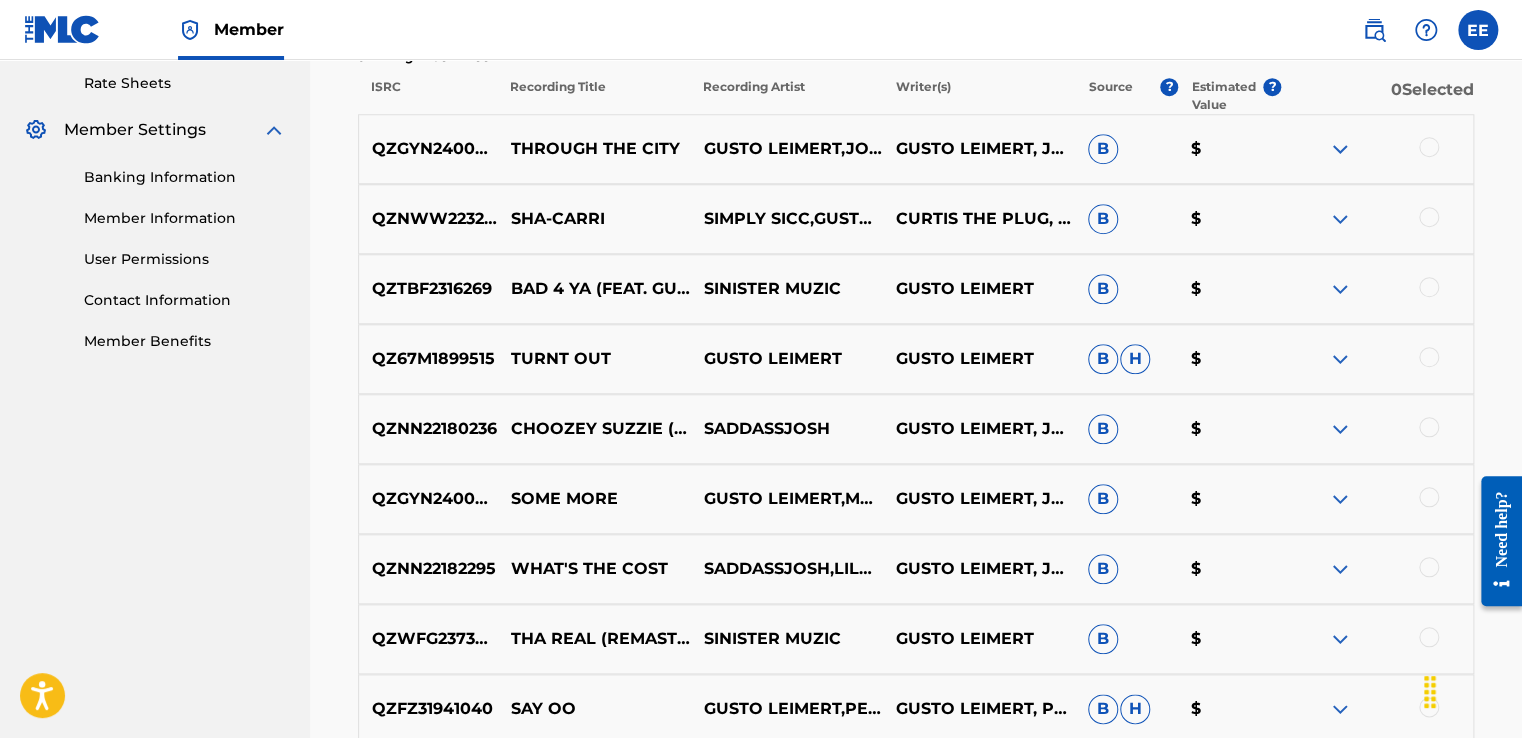 scroll, scrollTop: 716, scrollLeft: 0, axis: vertical 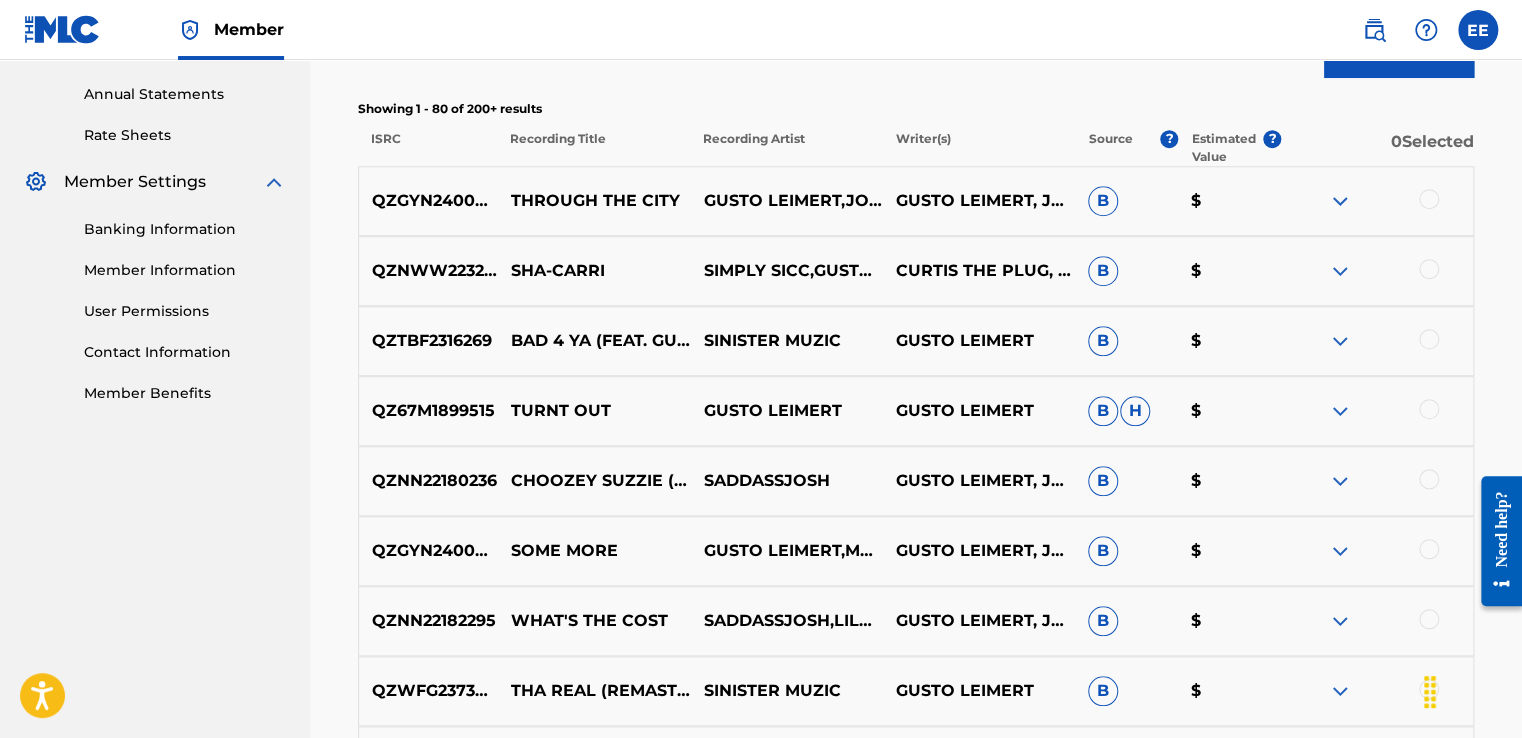 click at bounding box center (1340, 201) 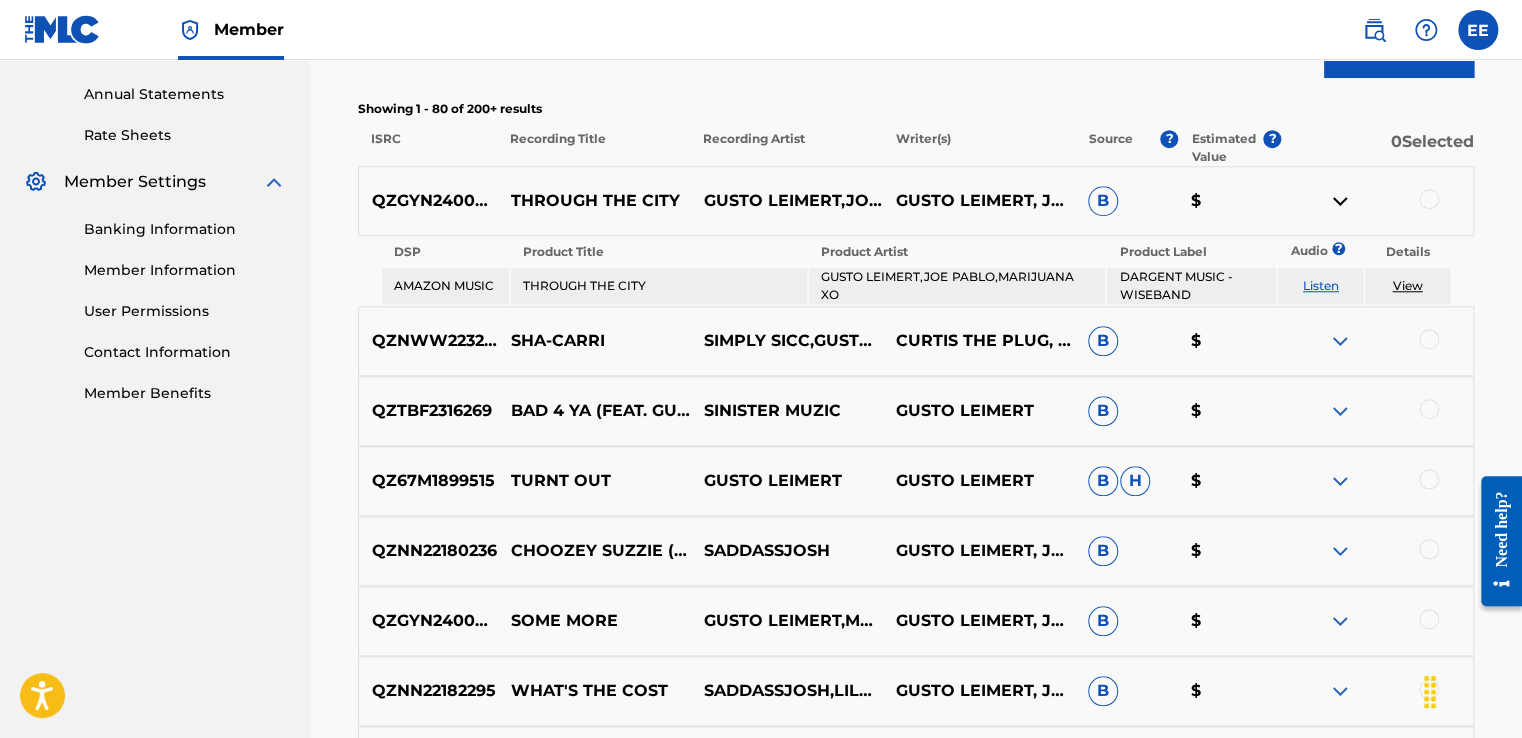 click at bounding box center [1340, 201] 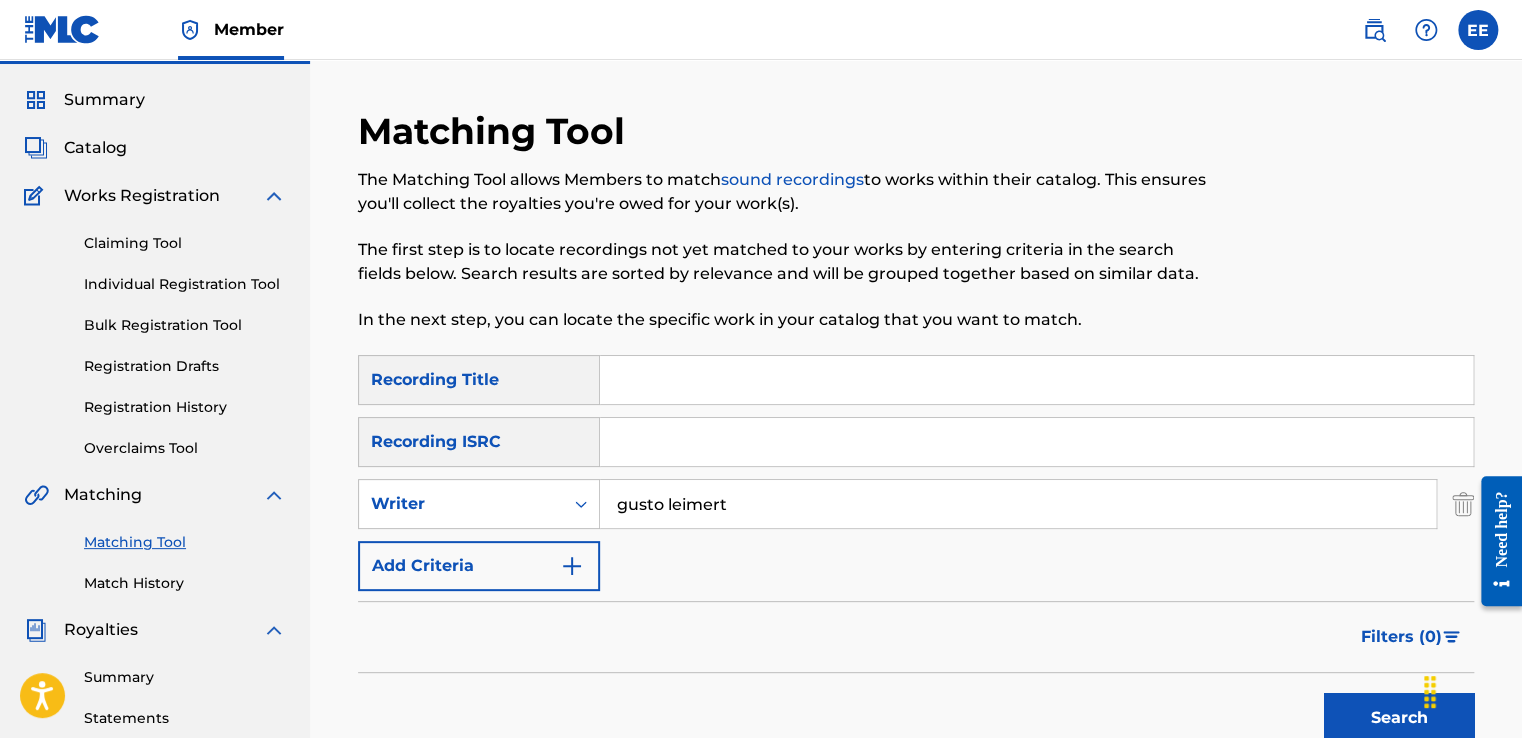 scroll, scrollTop: 0, scrollLeft: 0, axis: both 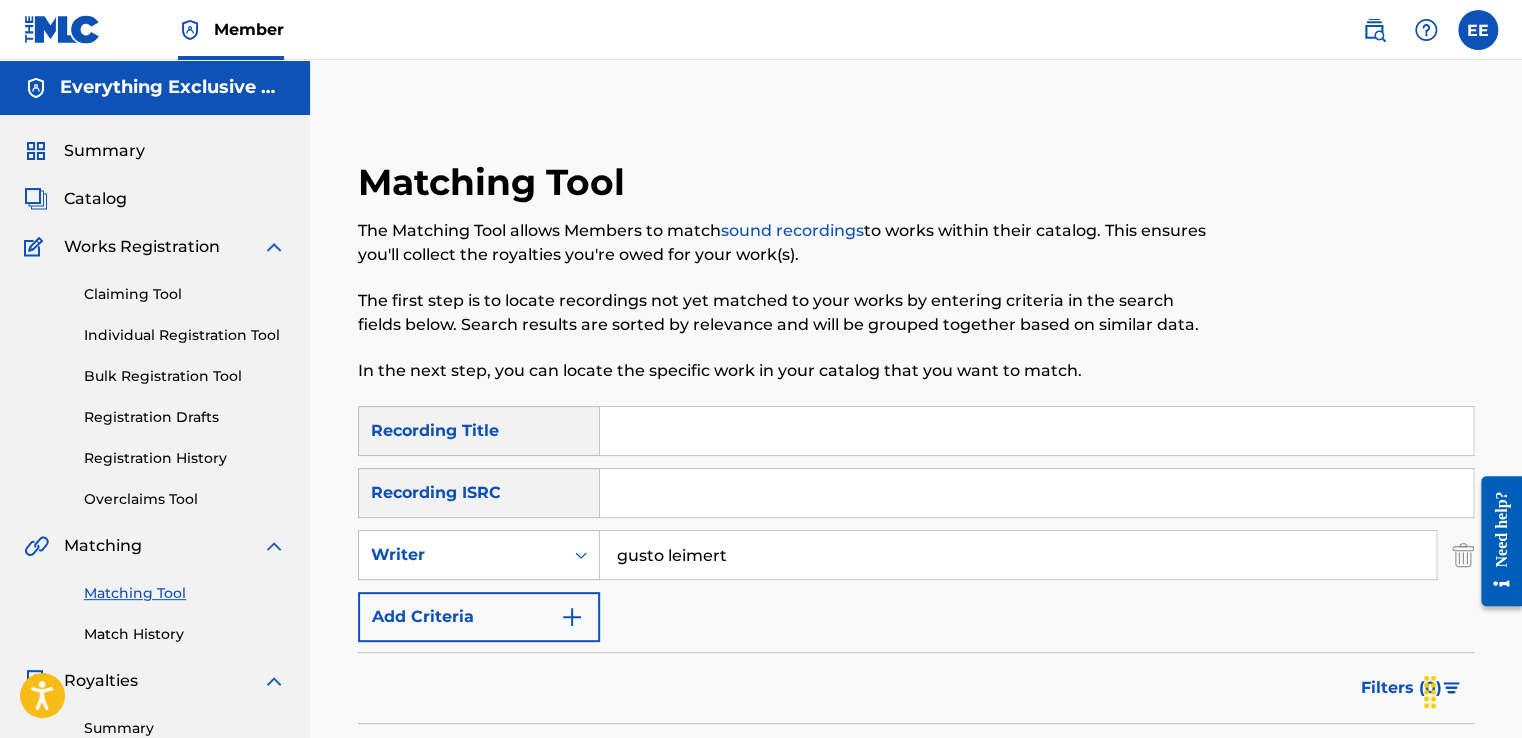 click on "Catalog" at bounding box center (95, 199) 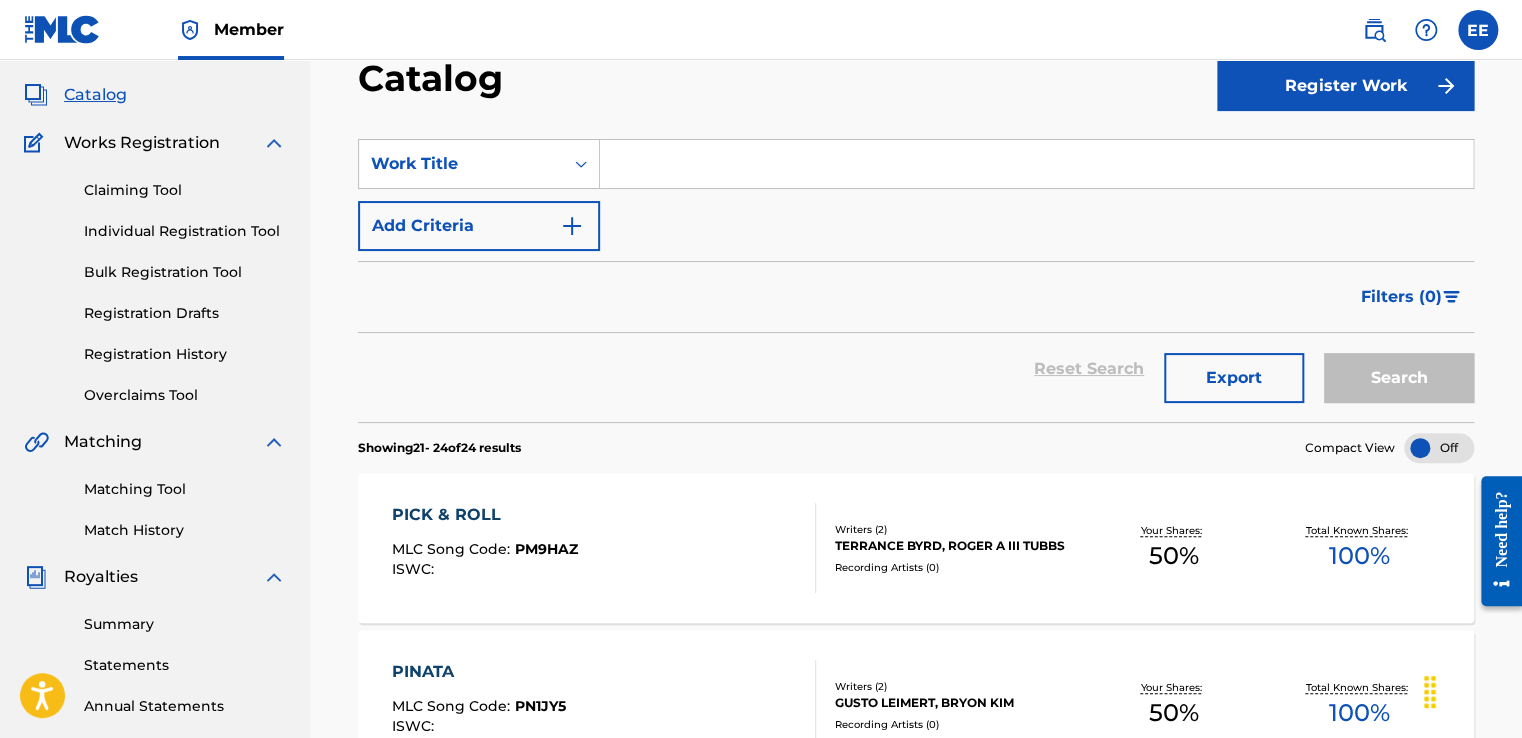 scroll, scrollTop: 0, scrollLeft: 0, axis: both 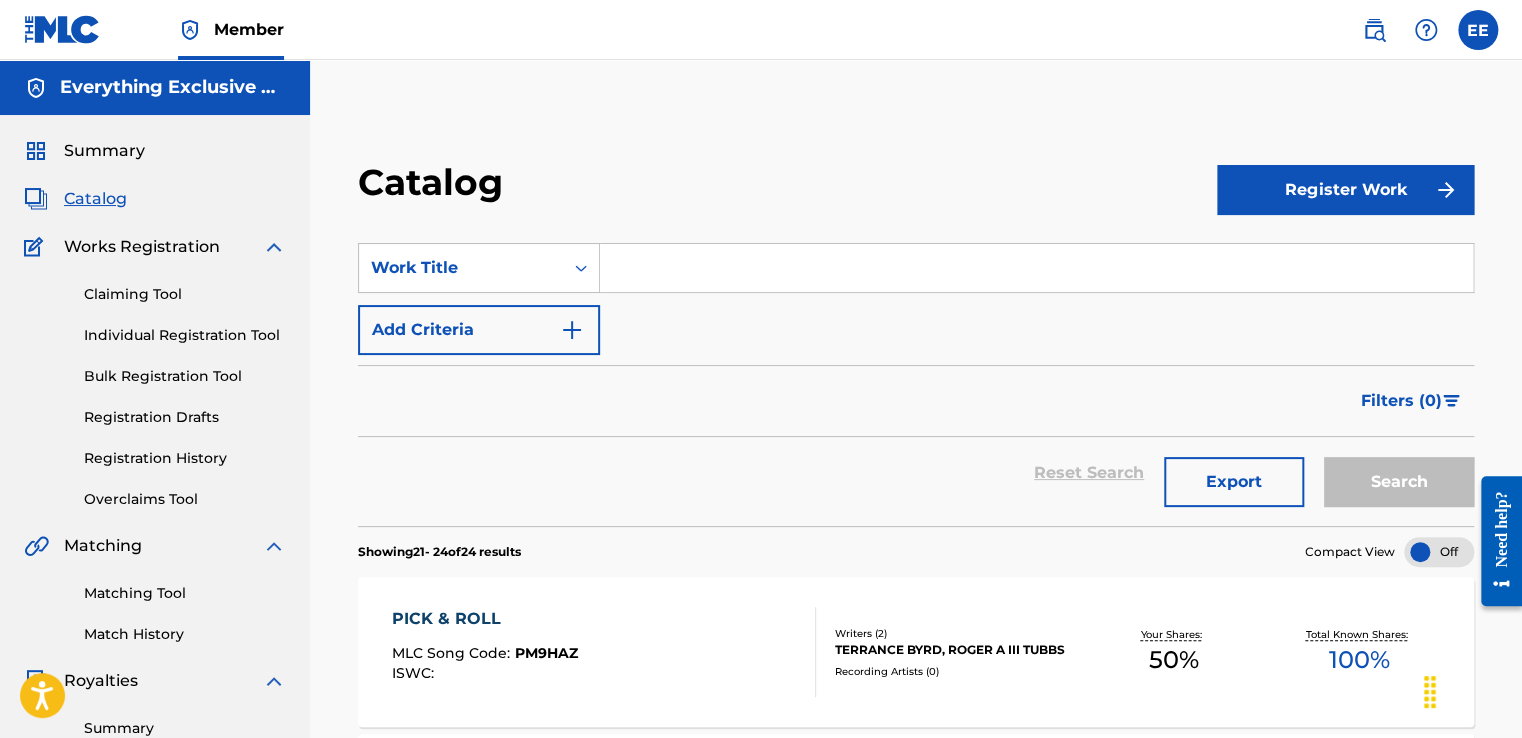 click on "Registration History" at bounding box center [185, 458] 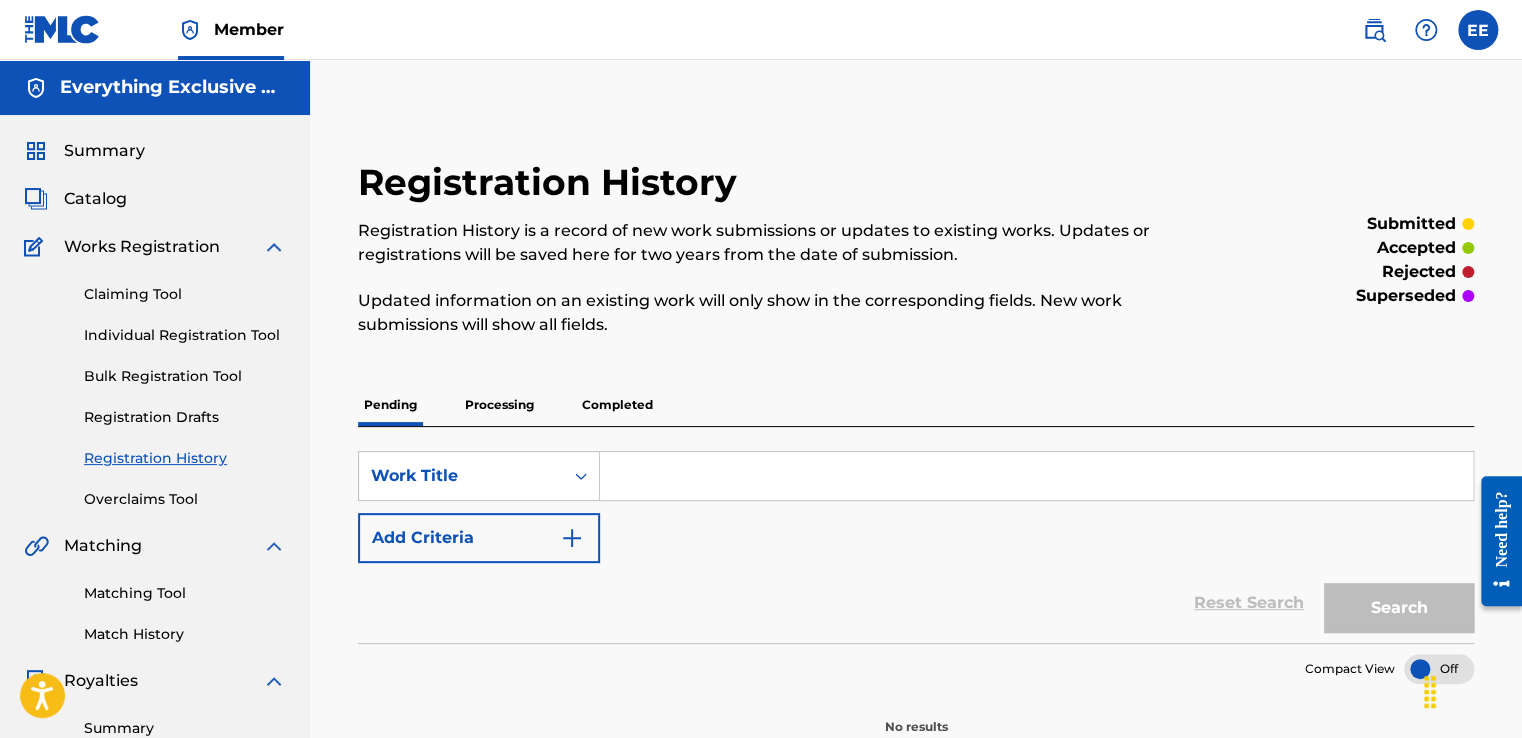 click on "Processing" at bounding box center [499, 405] 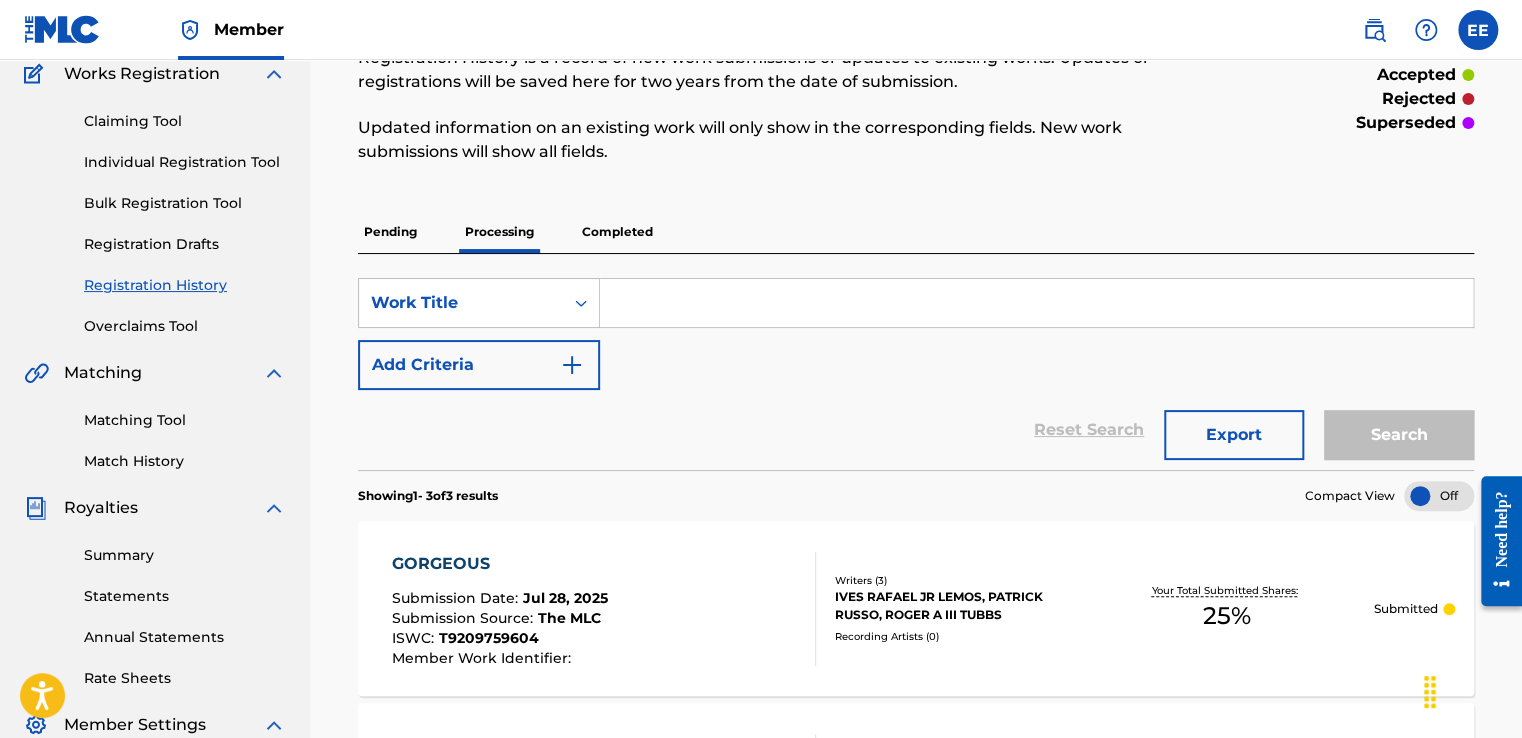 scroll, scrollTop: 143, scrollLeft: 0, axis: vertical 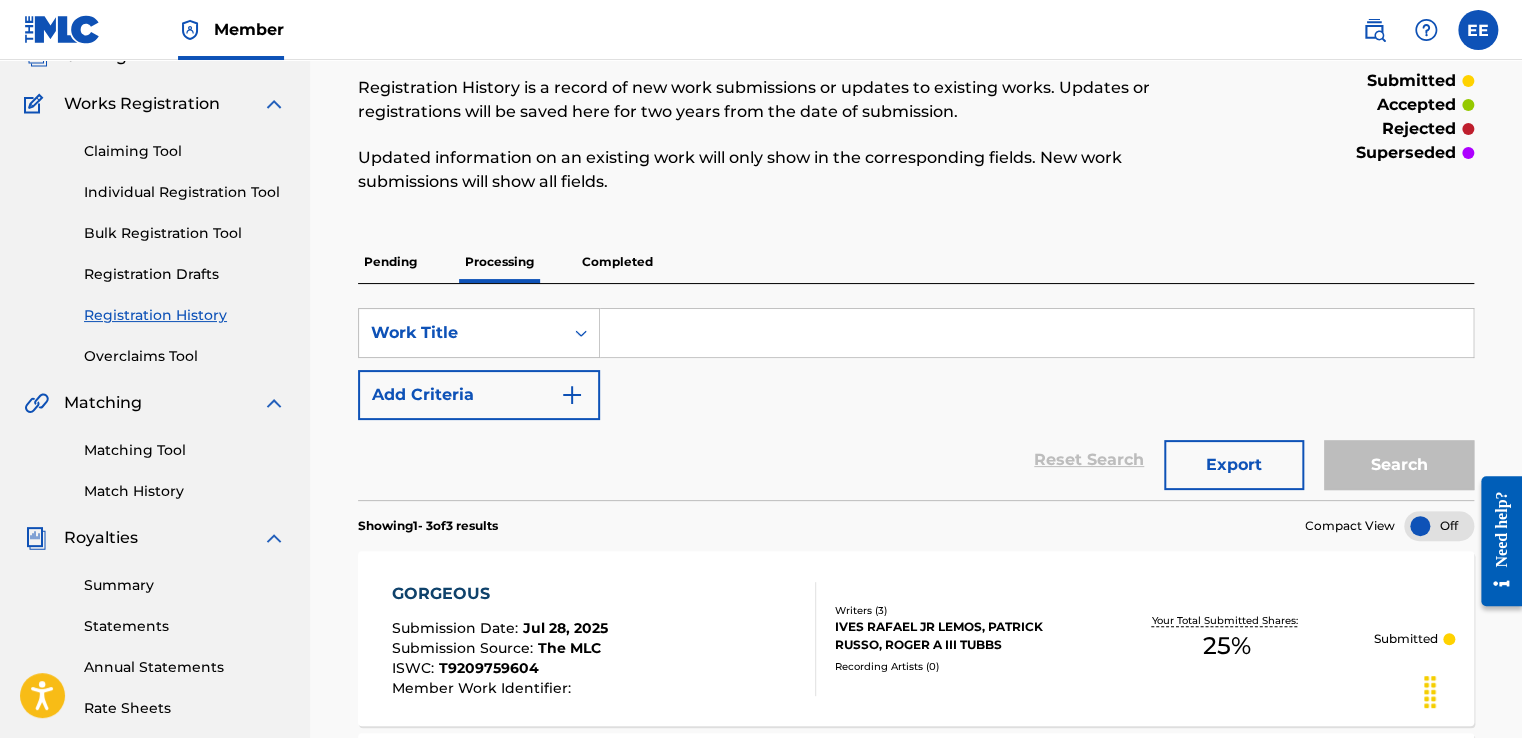 click on "Completed" at bounding box center [617, 262] 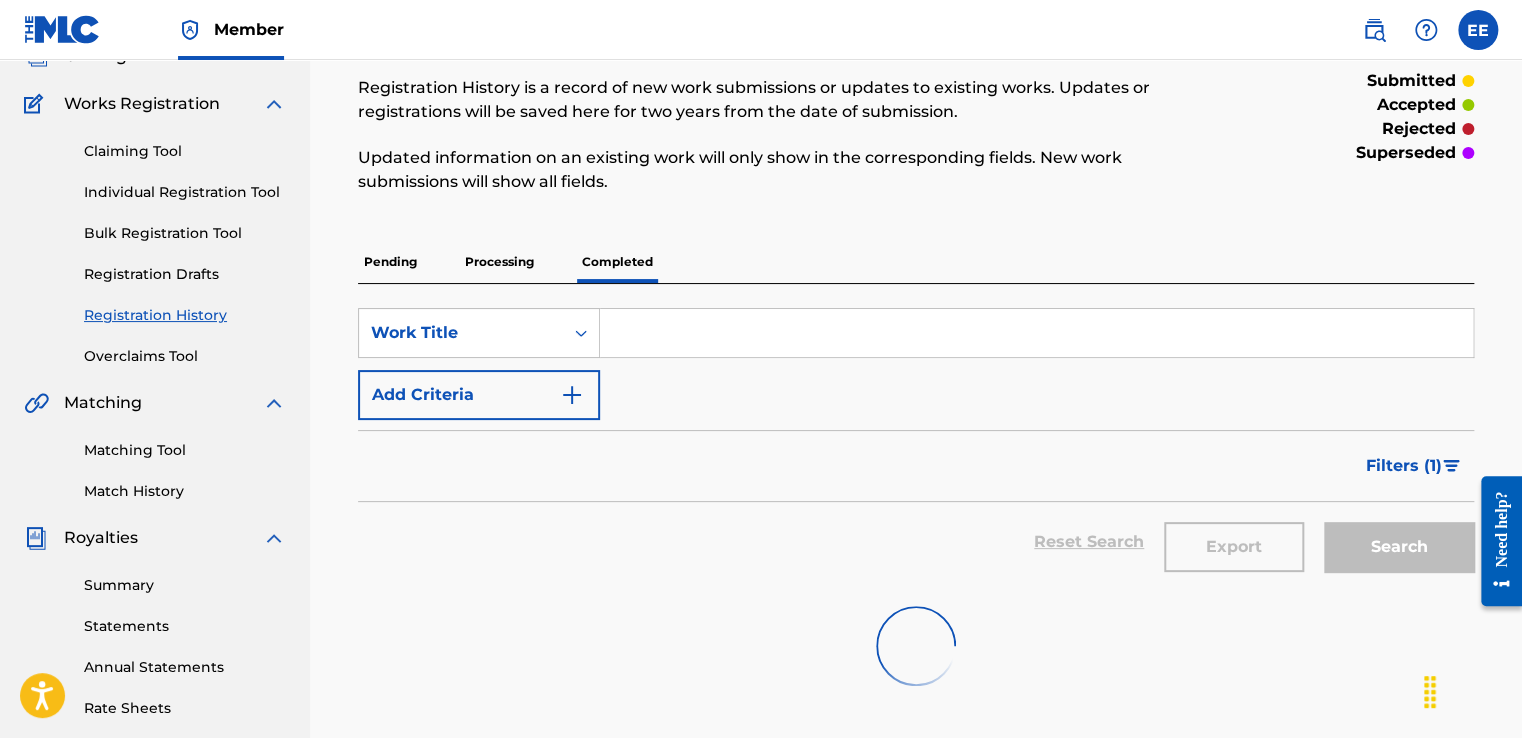 scroll, scrollTop: 0, scrollLeft: 0, axis: both 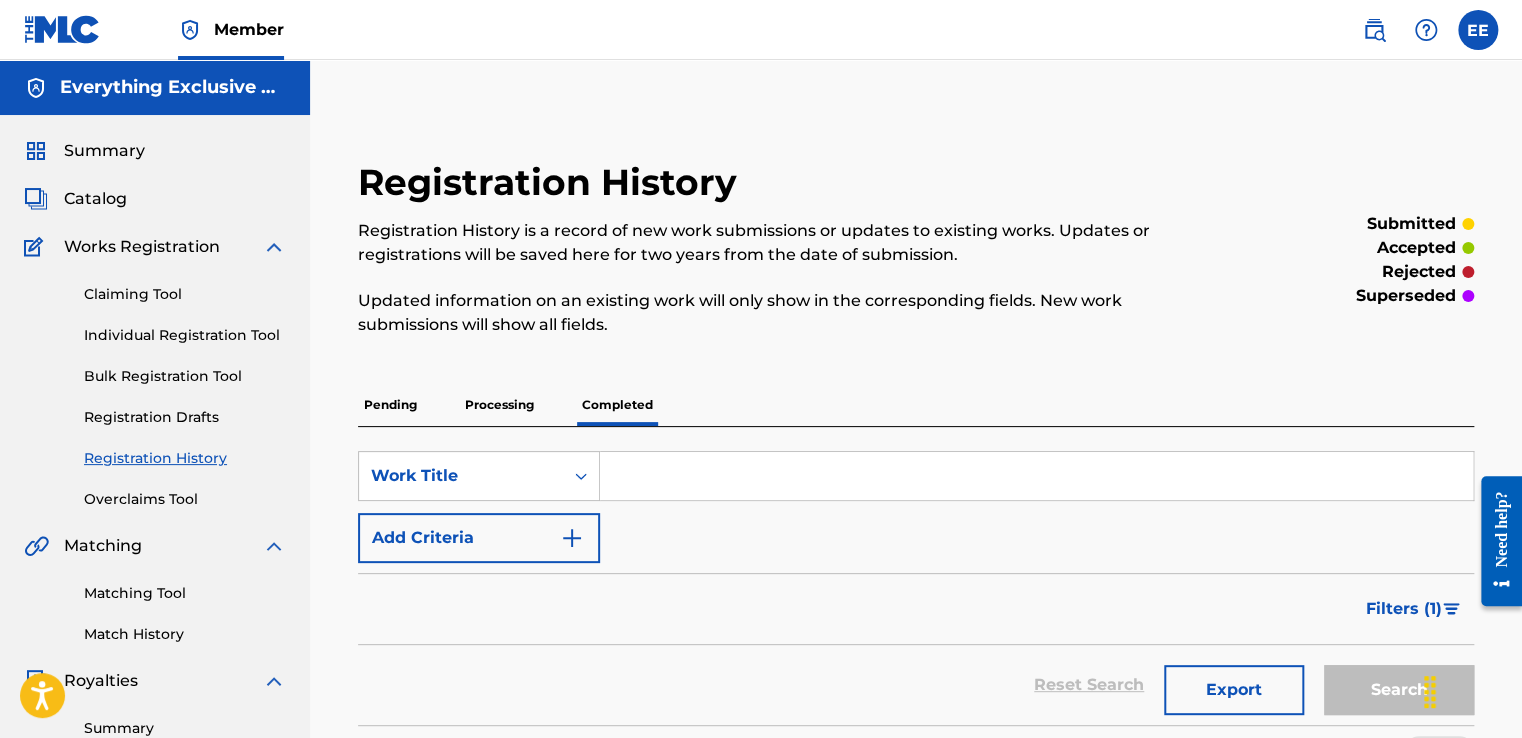 click on "Summary" at bounding box center (104, 151) 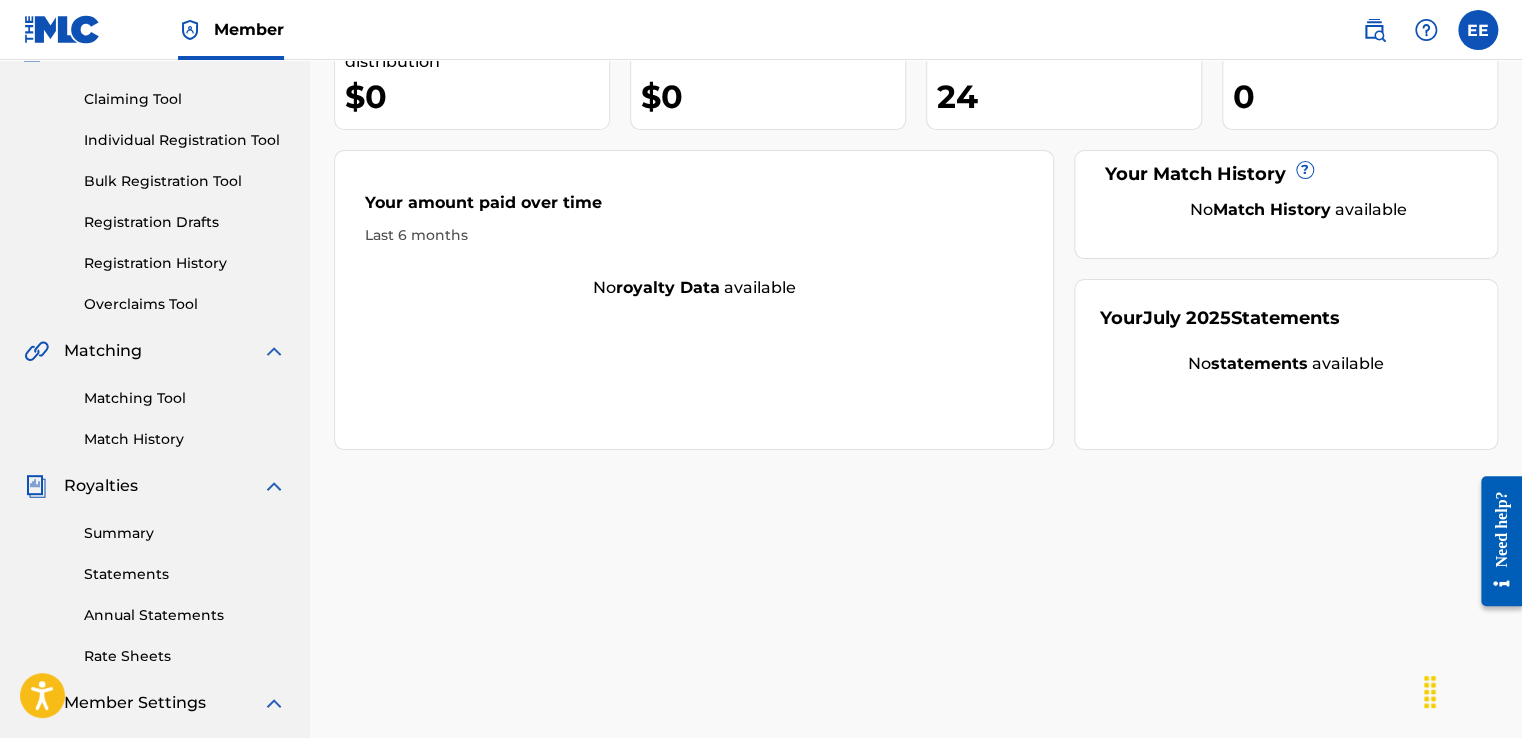 scroll, scrollTop: 0, scrollLeft: 0, axis: both 